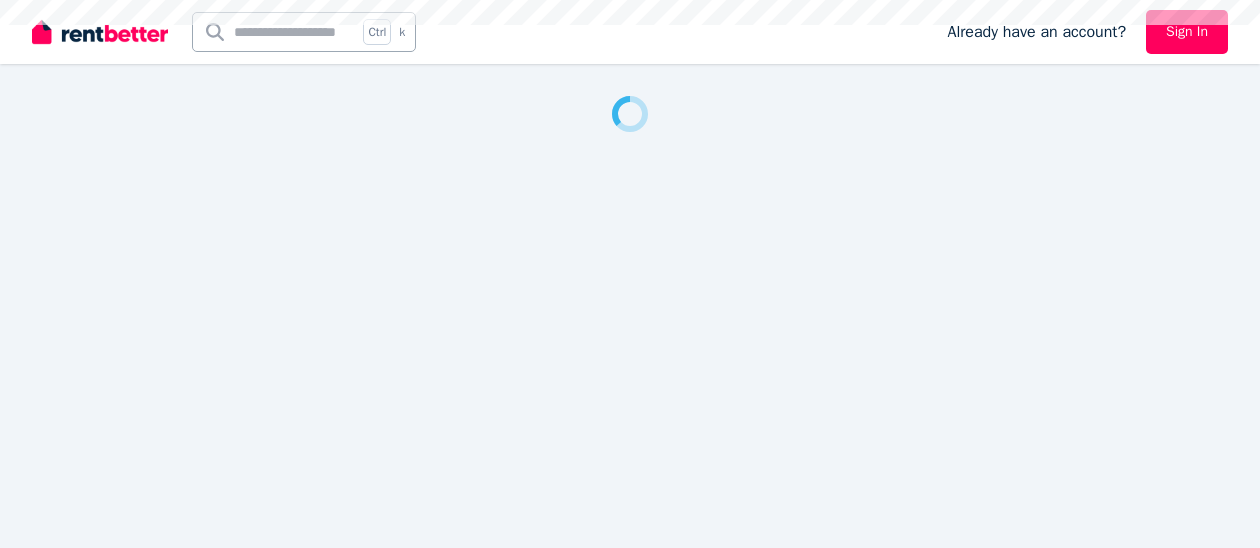 scroll, scrollTop: 0, scrollLeft: 0, axis: both 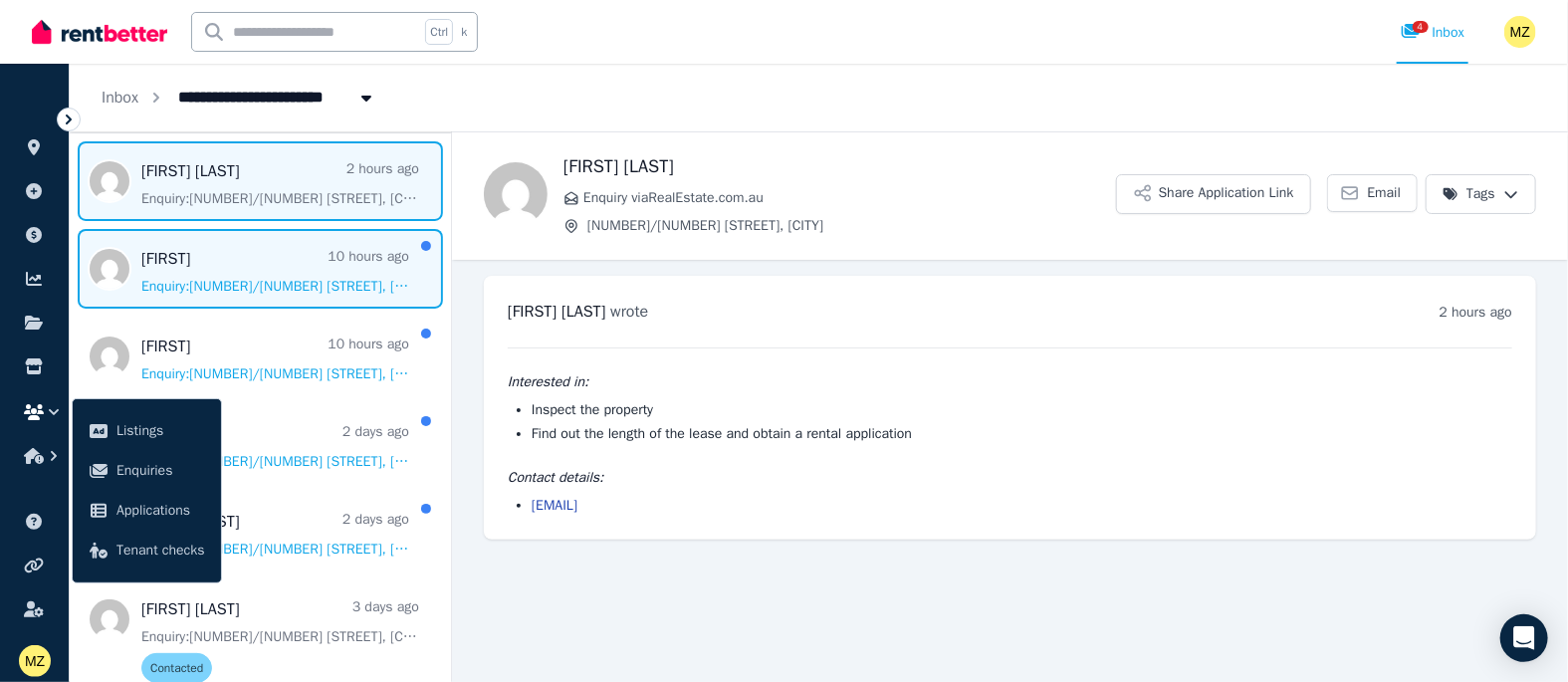 click at bounding box center [260, 269] 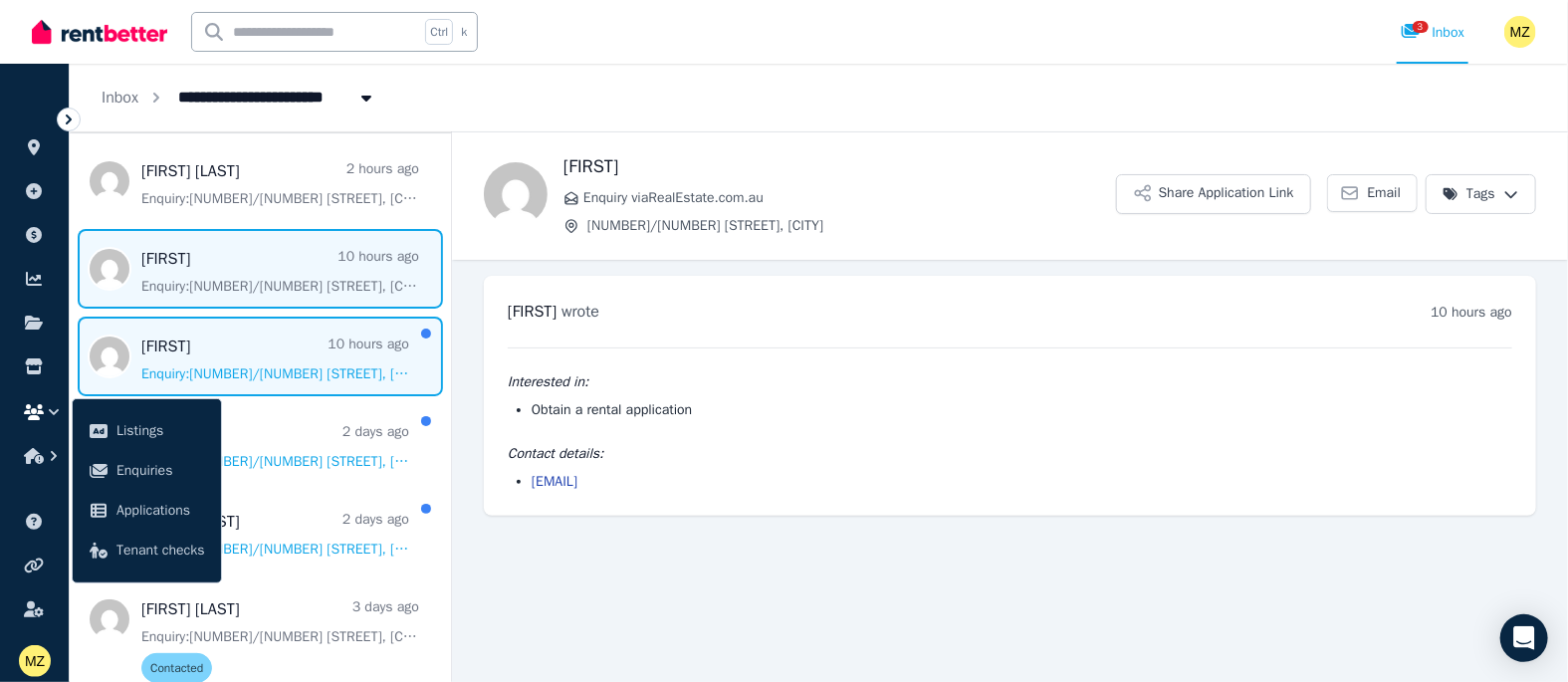 click at bounding box center (260, 356) 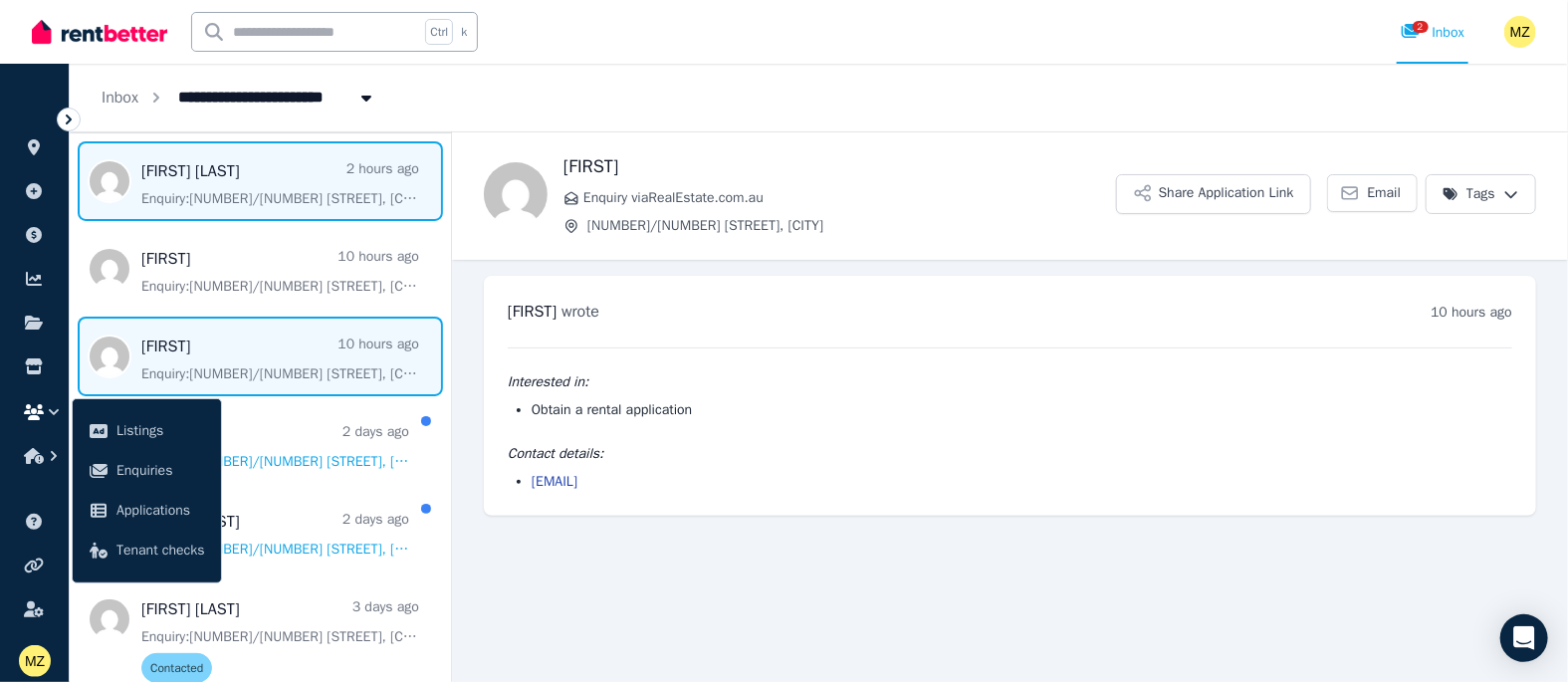 click at bounding box center [260, 181] 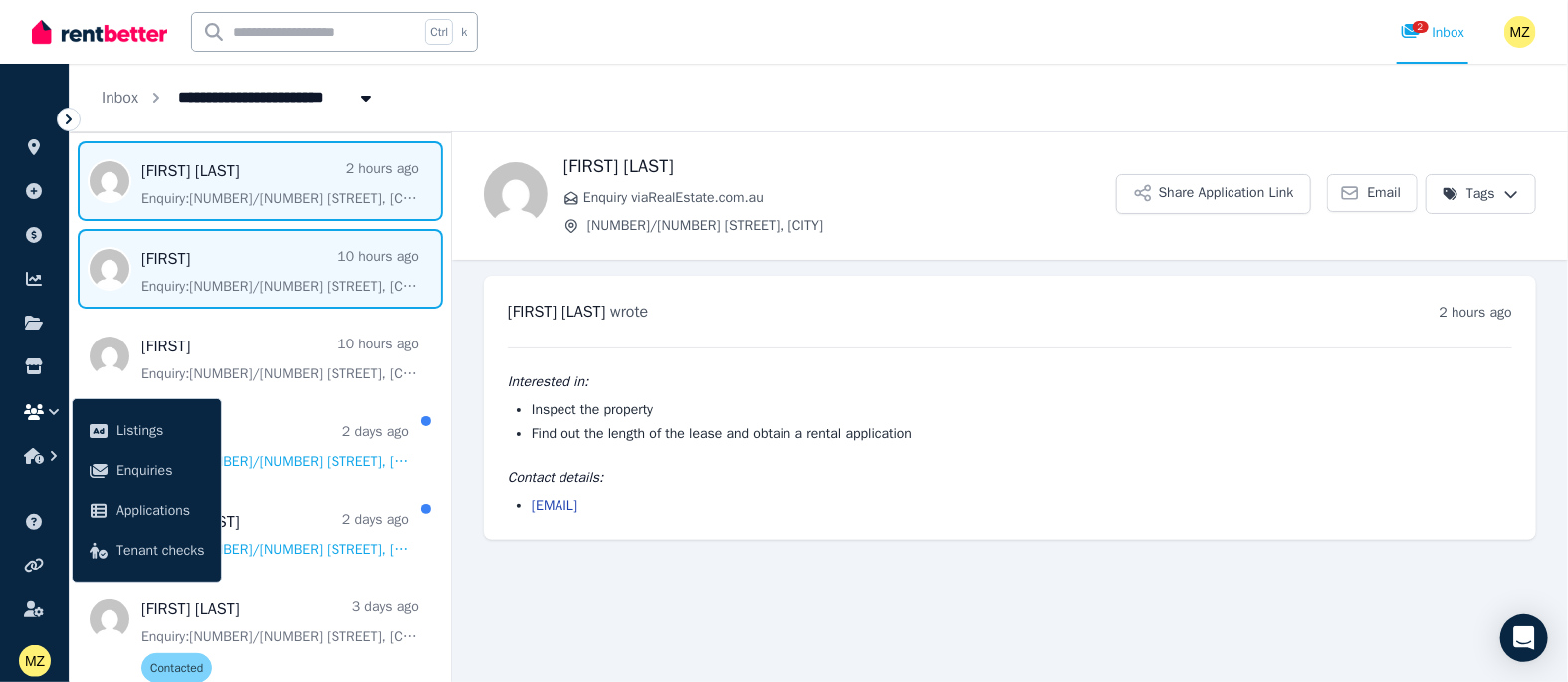 click at bounding box center (260, 269) 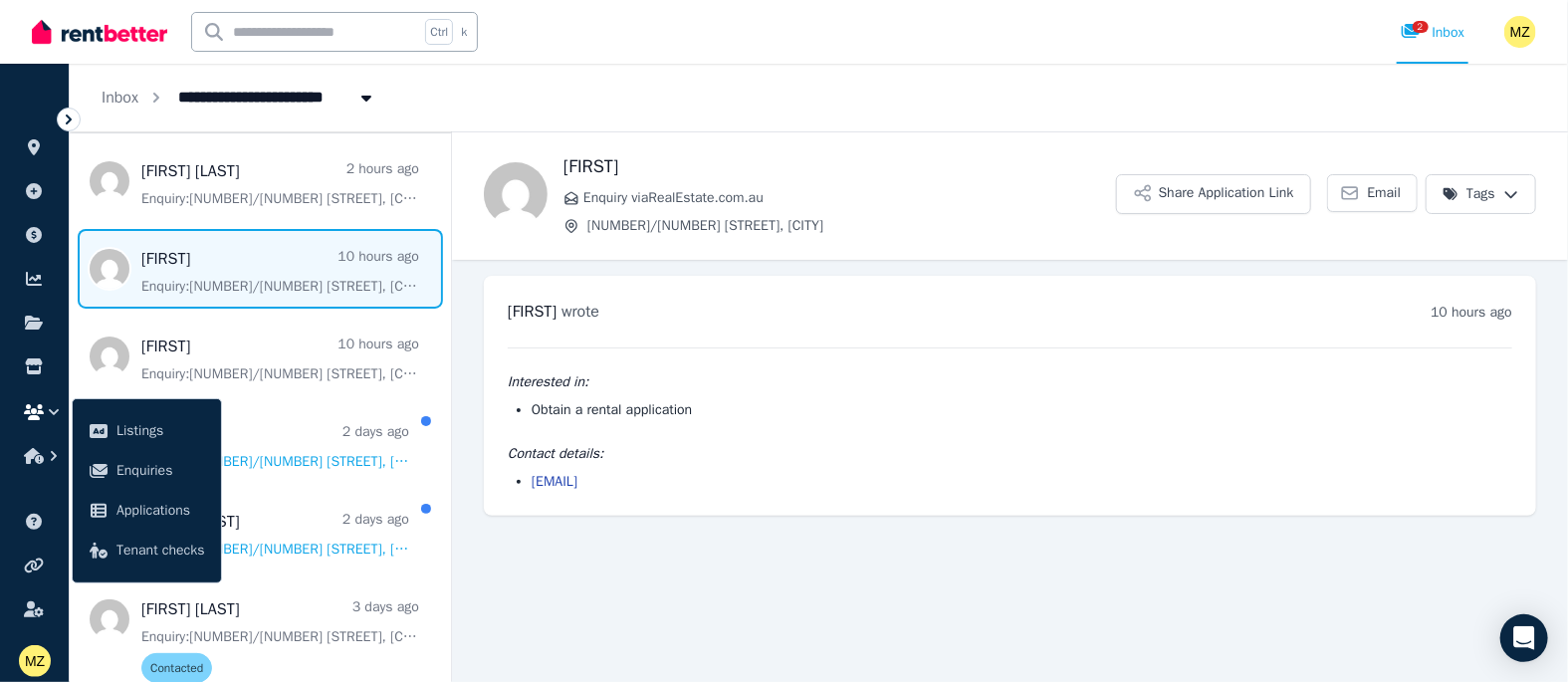 click on "Back [FIRST] Enquiry via RealEstate.com.au [NUMBER]/[NUMBER] [STREET], [CITY] Share Application Link Email Tags [FIRST] wrote [HOURS] ago [TIME] on [DAY], [DAY] [MONTH] [YEAR] Interested in: Obtain a rental application Contact details: [EMAIL]" at bounding box center [1009, 406] 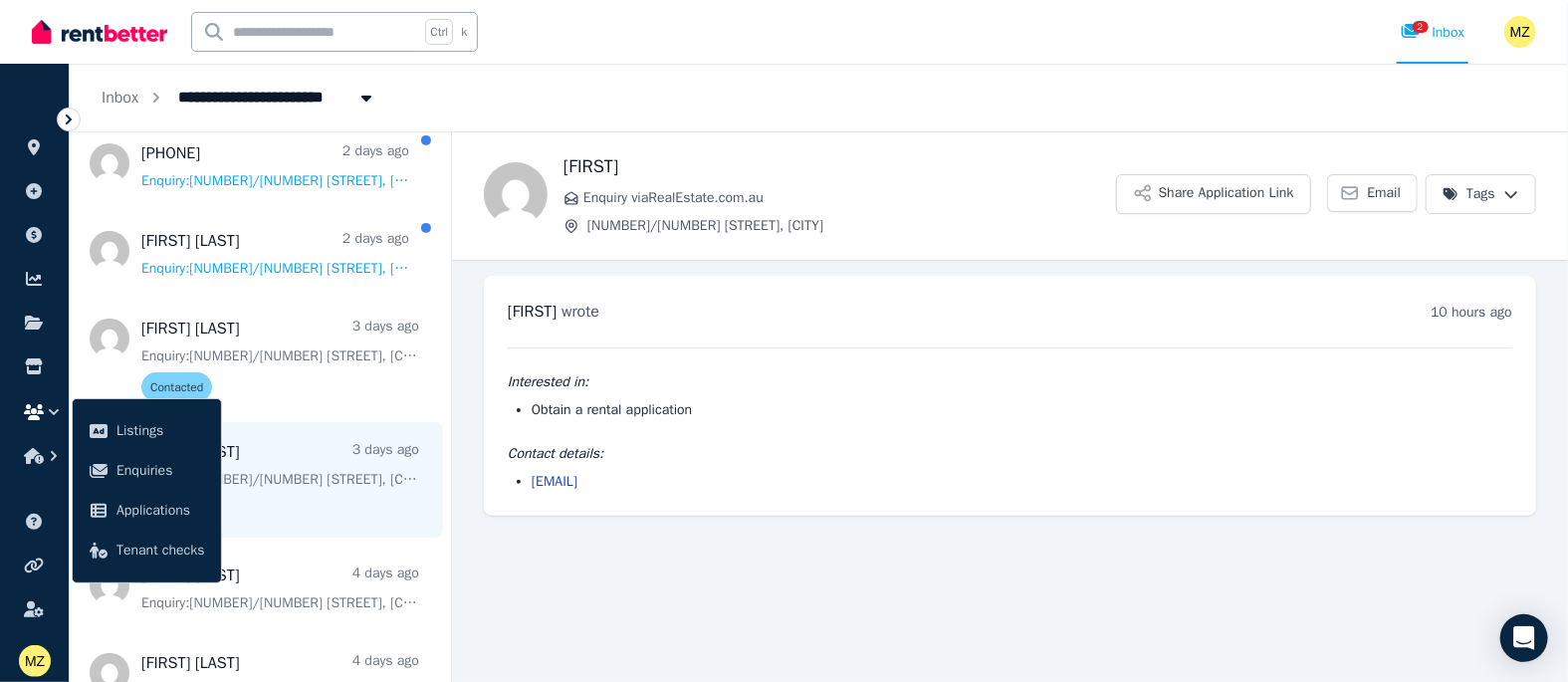 scroll, scrollTop: 348, scrollLeft: 0, axis: vertical 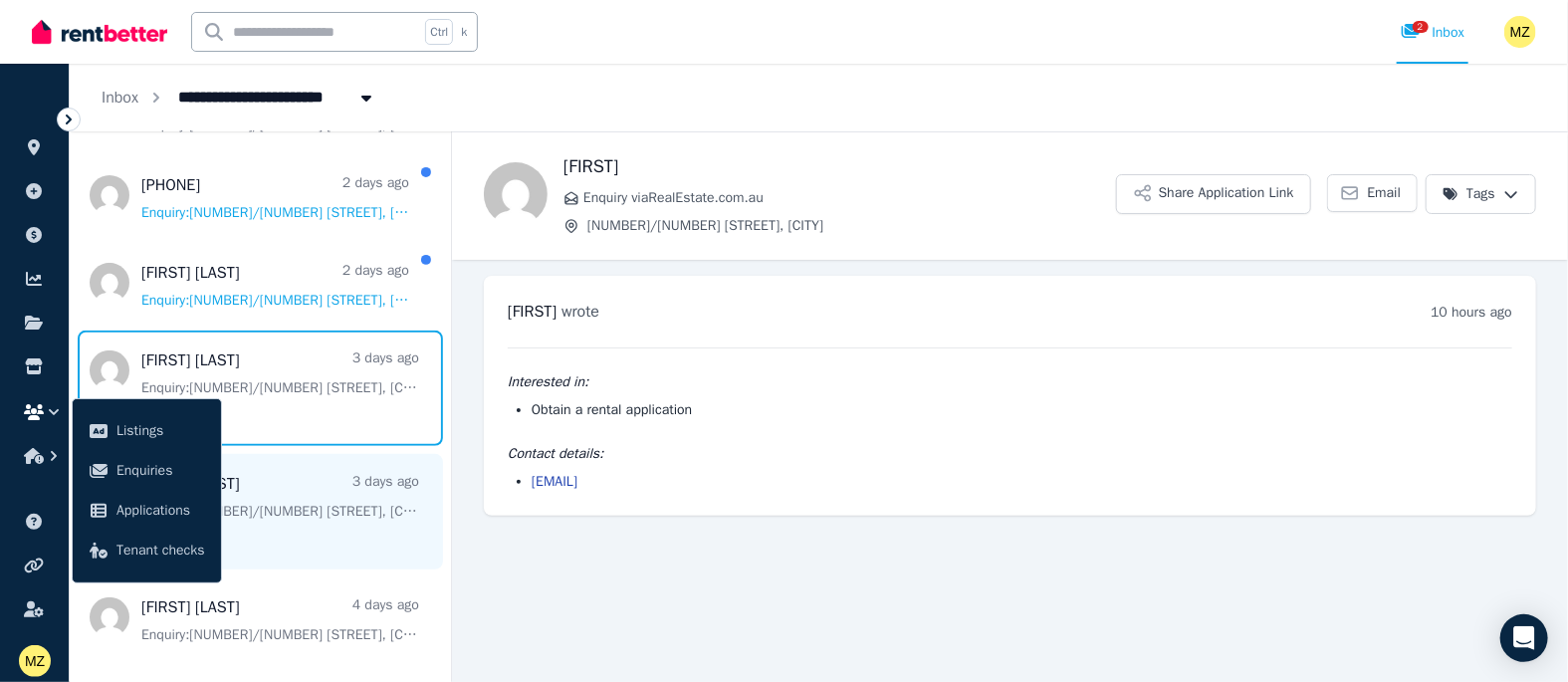 click at bounding box center [260, 388] 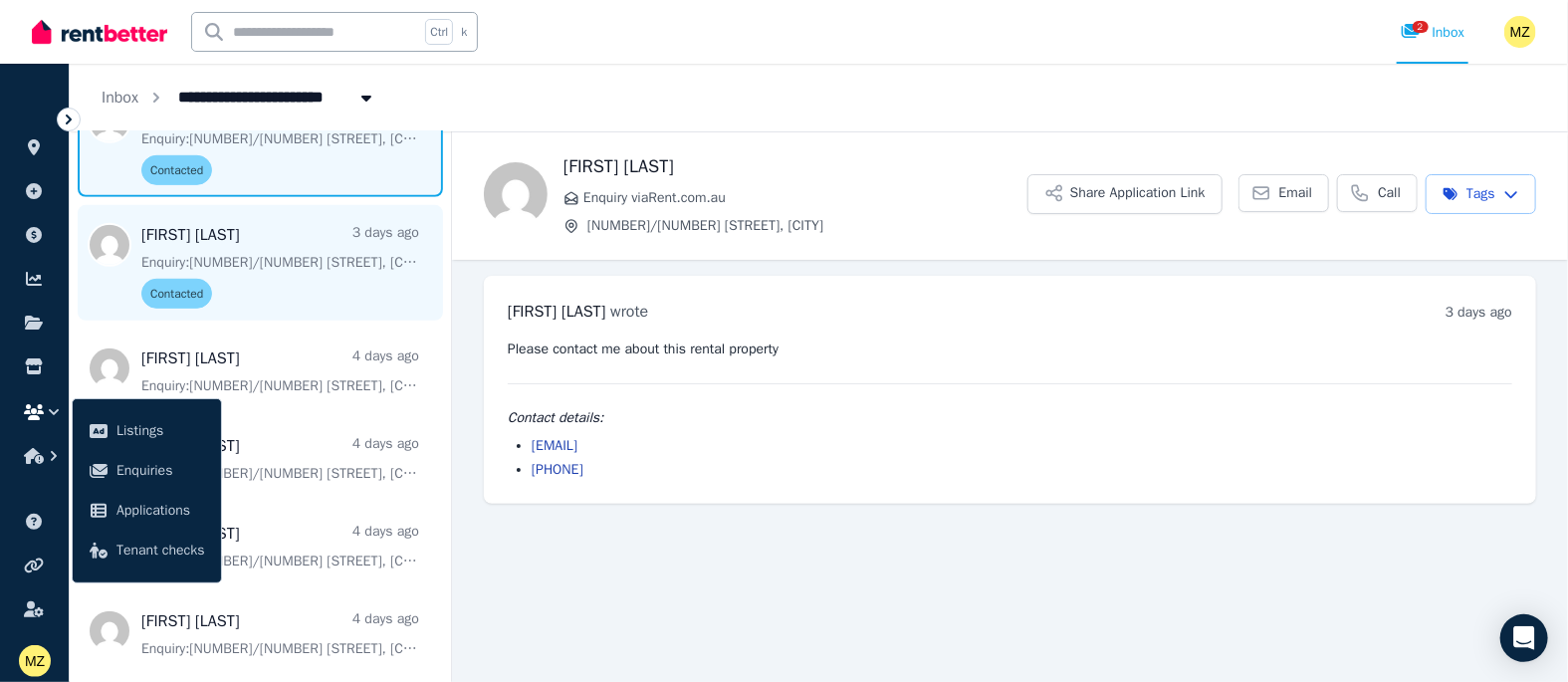 scroll, scrollTop: 473, scrollLeft: 0, axis: vertical 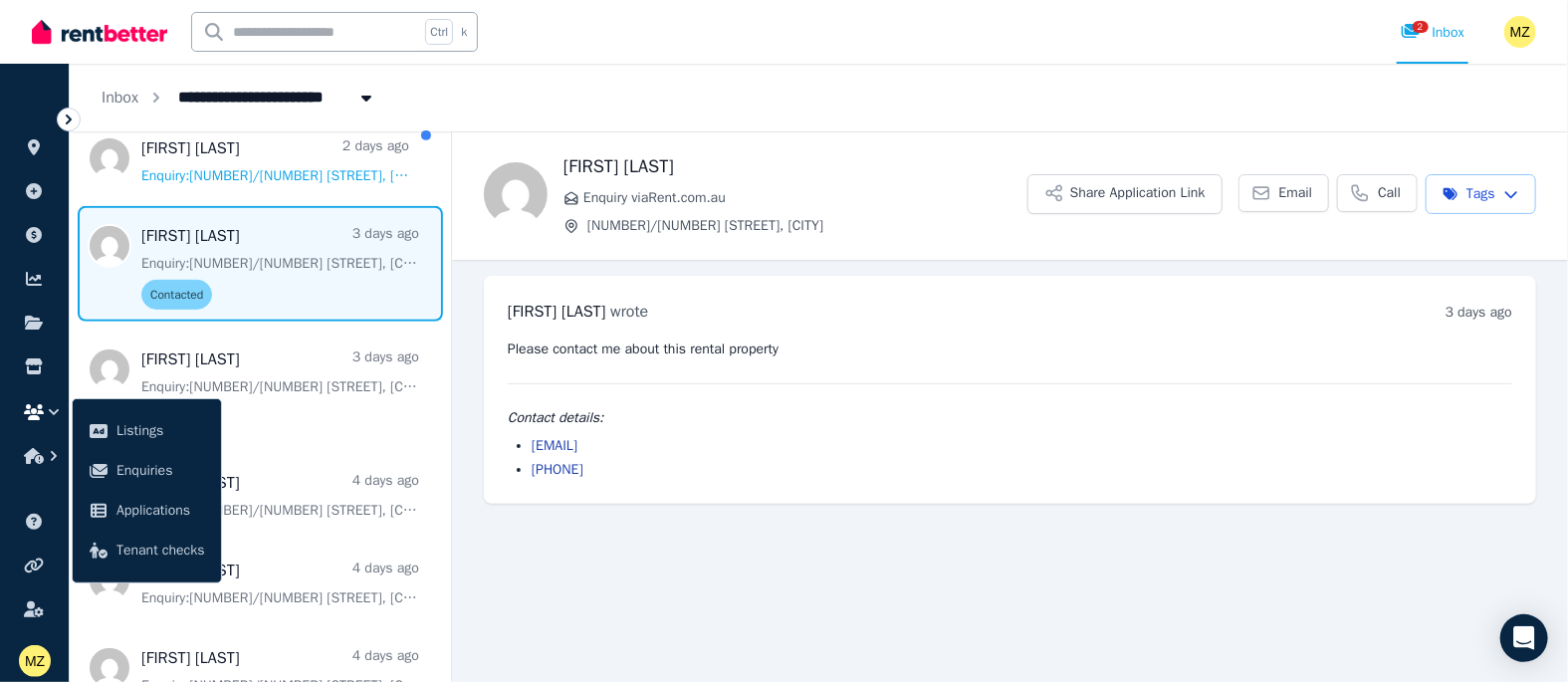 drag, startPoint x: 637, startPoint y: 476, endPoint x: 528, endPoint y: 472, distance: 109.0734 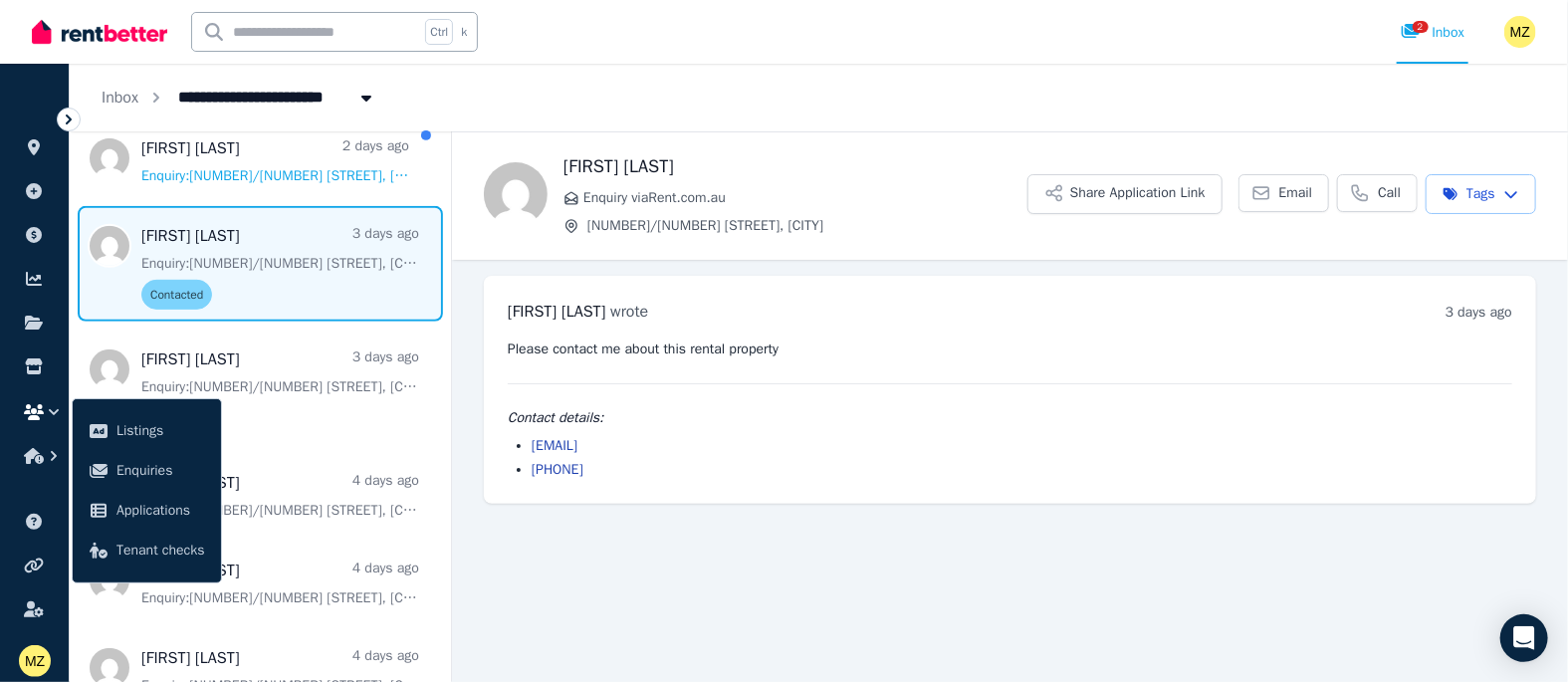click on "[EMAIL] [PHONE]" at bounding box center [1009, 458] 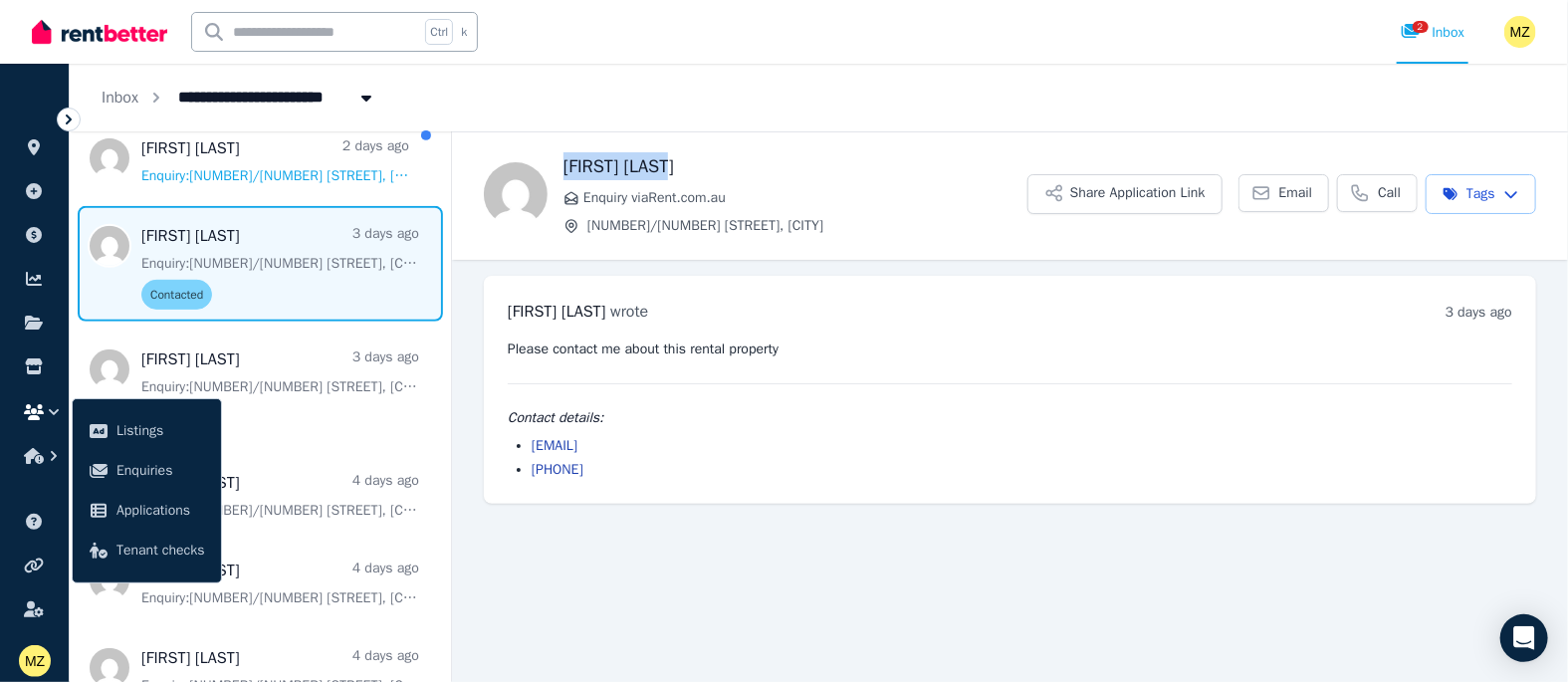 drag, startPoint x: 705, startPoint y: 166, endPoint x: 565, endPoint y: 166, distance: 140 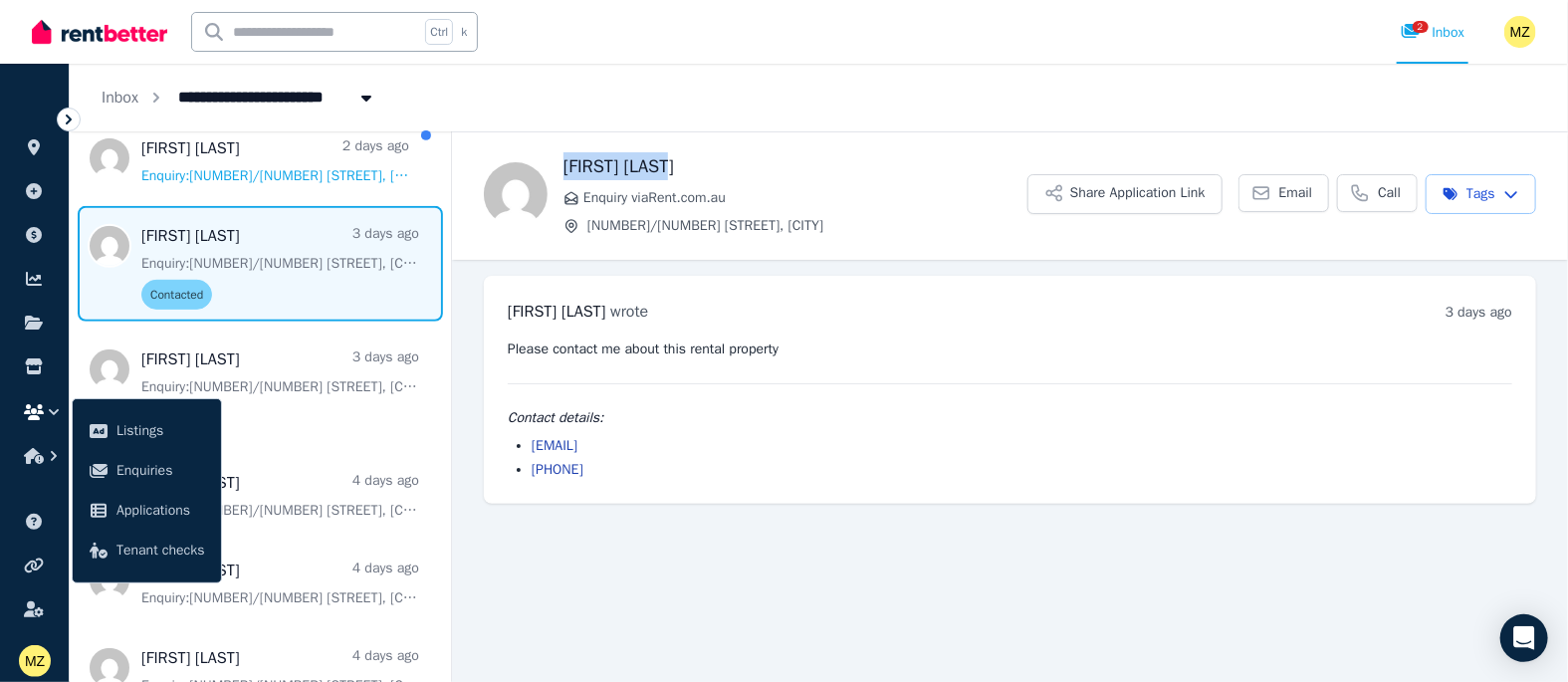 click on "[FIRST] [LAST]" at bounding box center [795, 166] 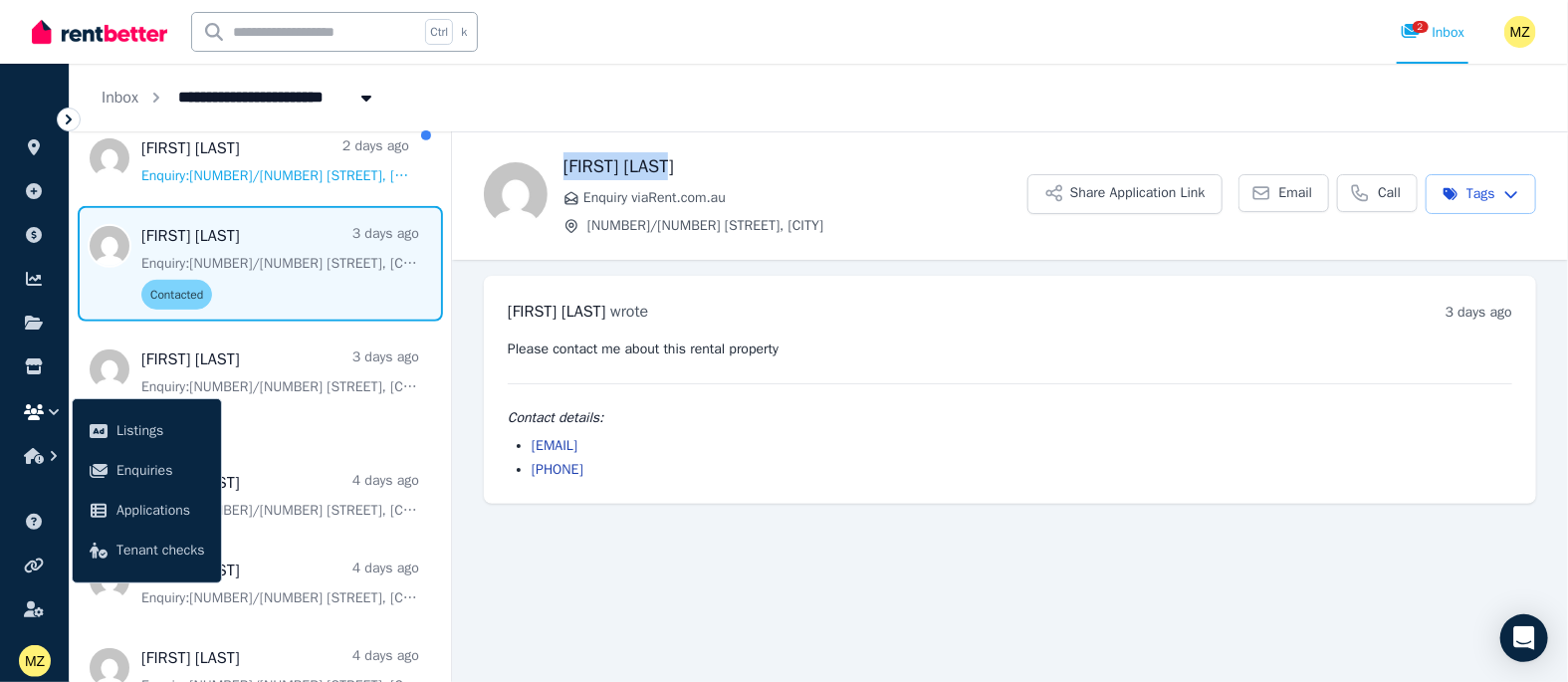 drag, startPoint x: 705, startPoint y: 443, endPoint x: 535, endPoint y: 447, distance: 170.04705 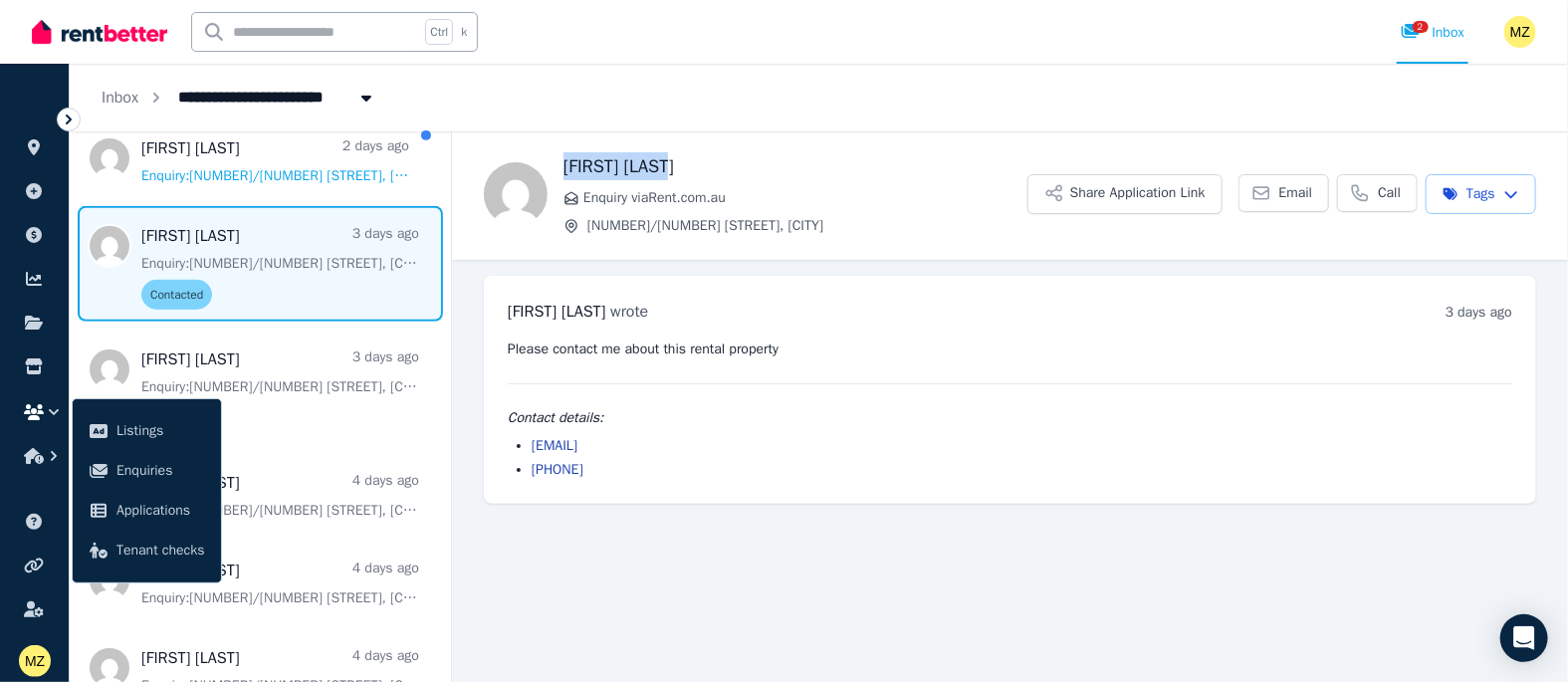 click on "[EMAIL]" at bounding box center [1021, 446] 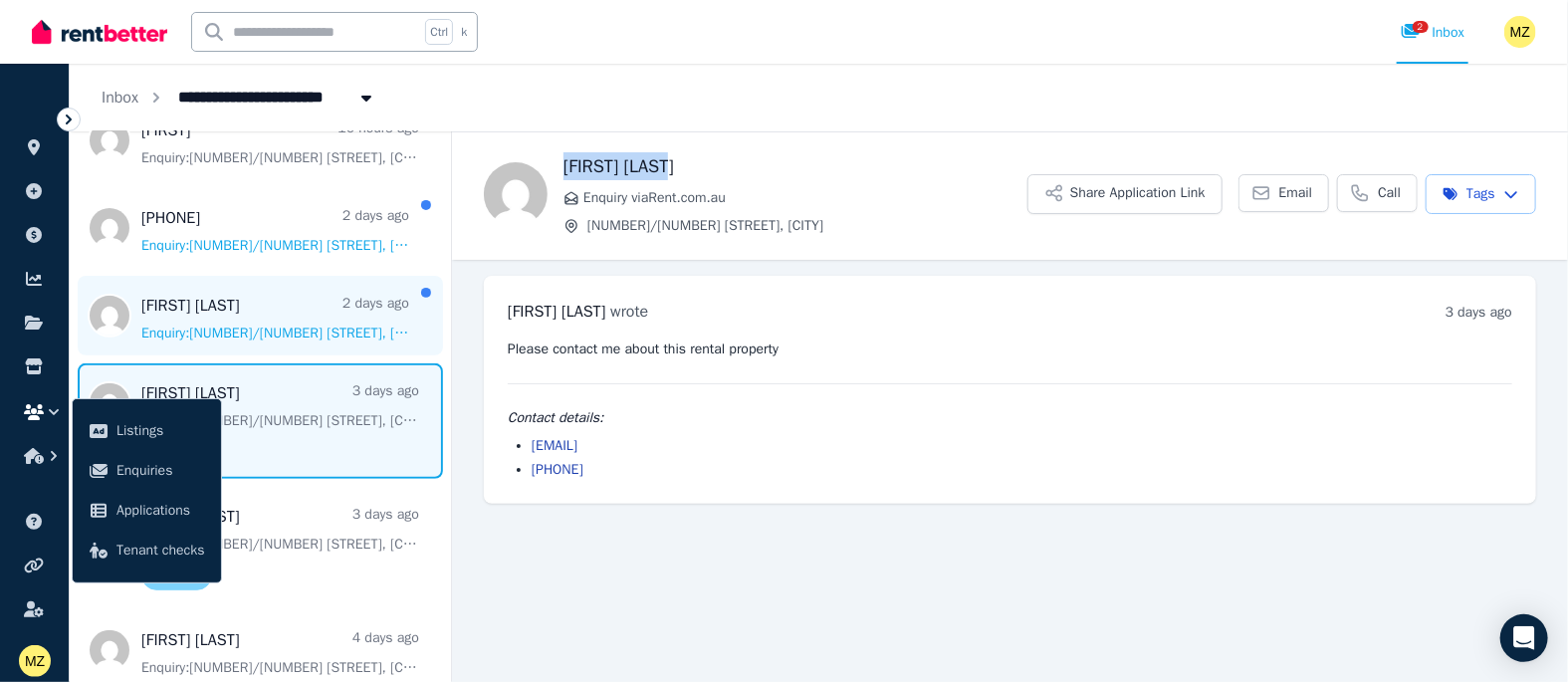 scroll, scrollTop: 348, scrollLeft: 0, axis: vertical 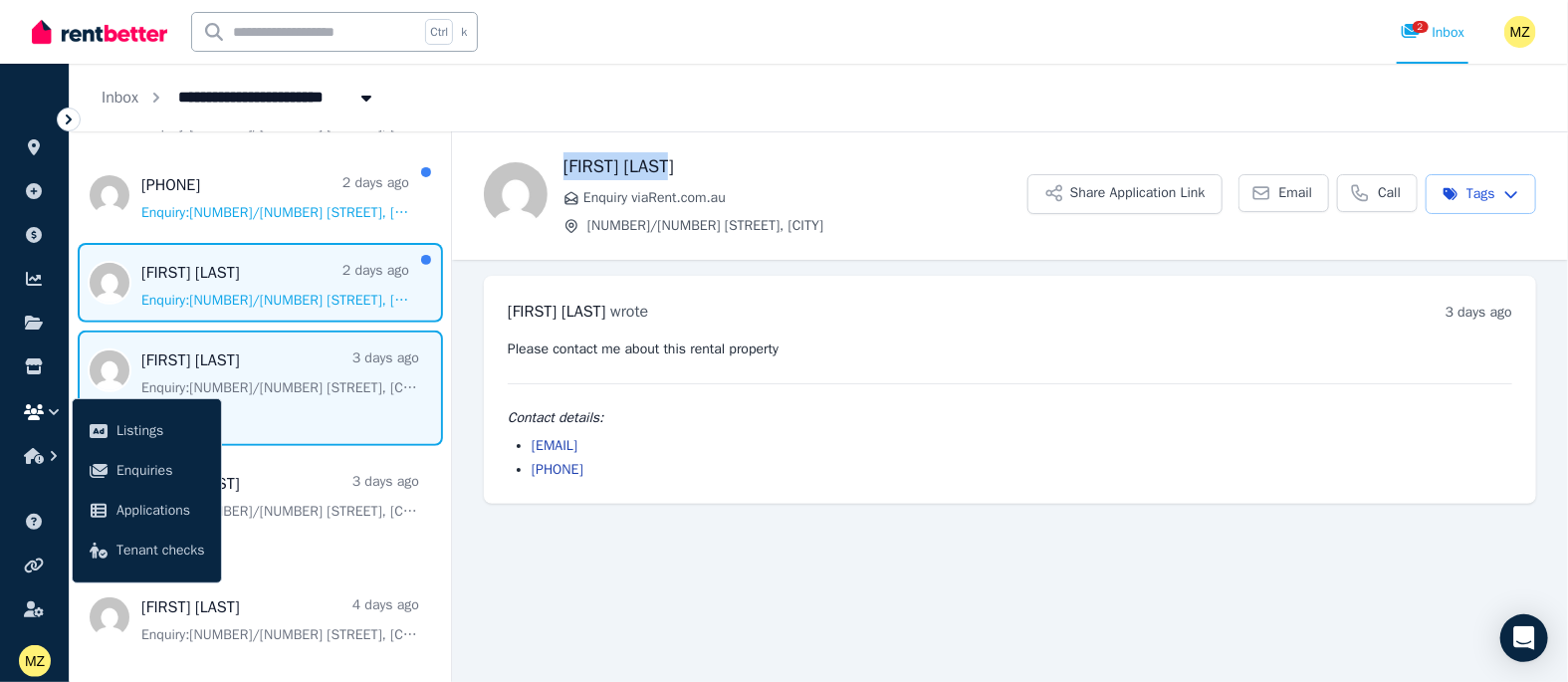 click at bounding box center (260, 283) 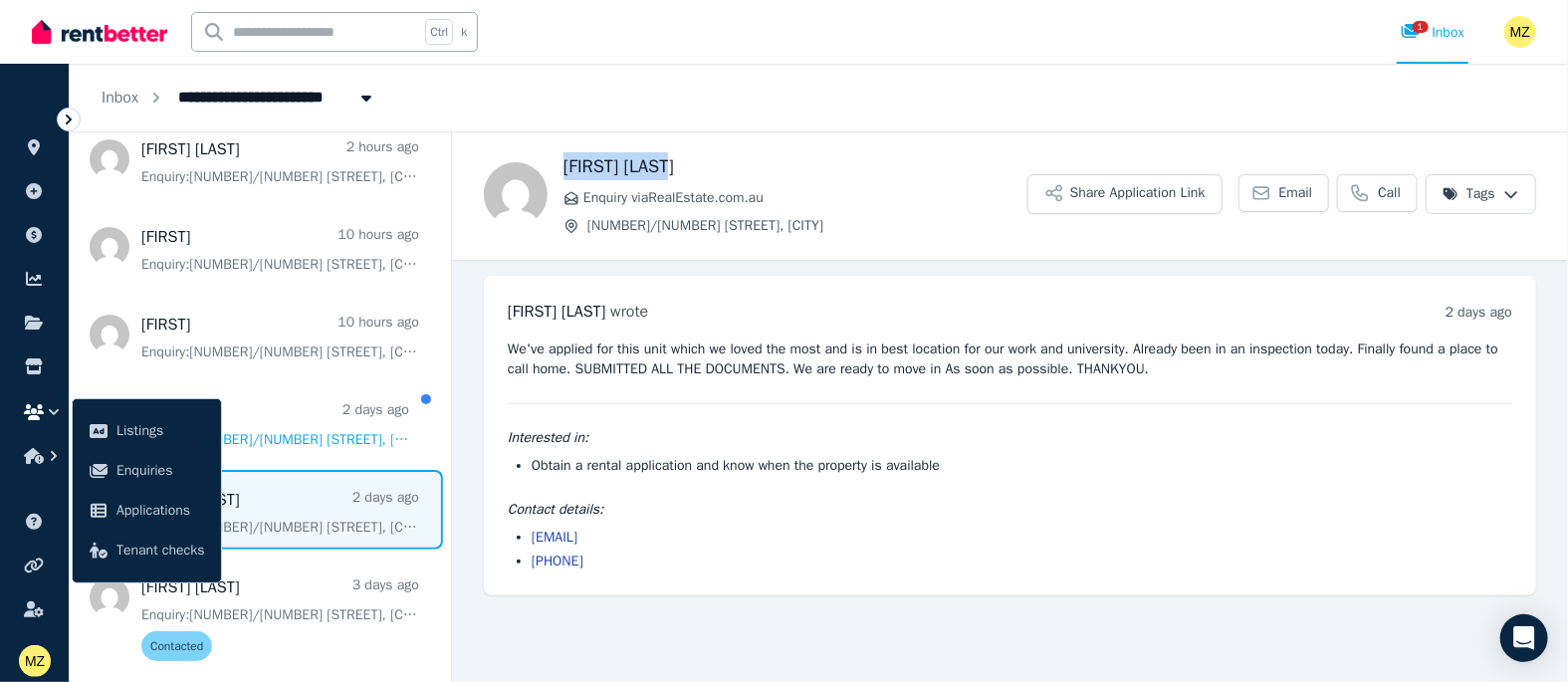 scroll, scrollTop: 224, scrollLeft: 0, axis: vertical 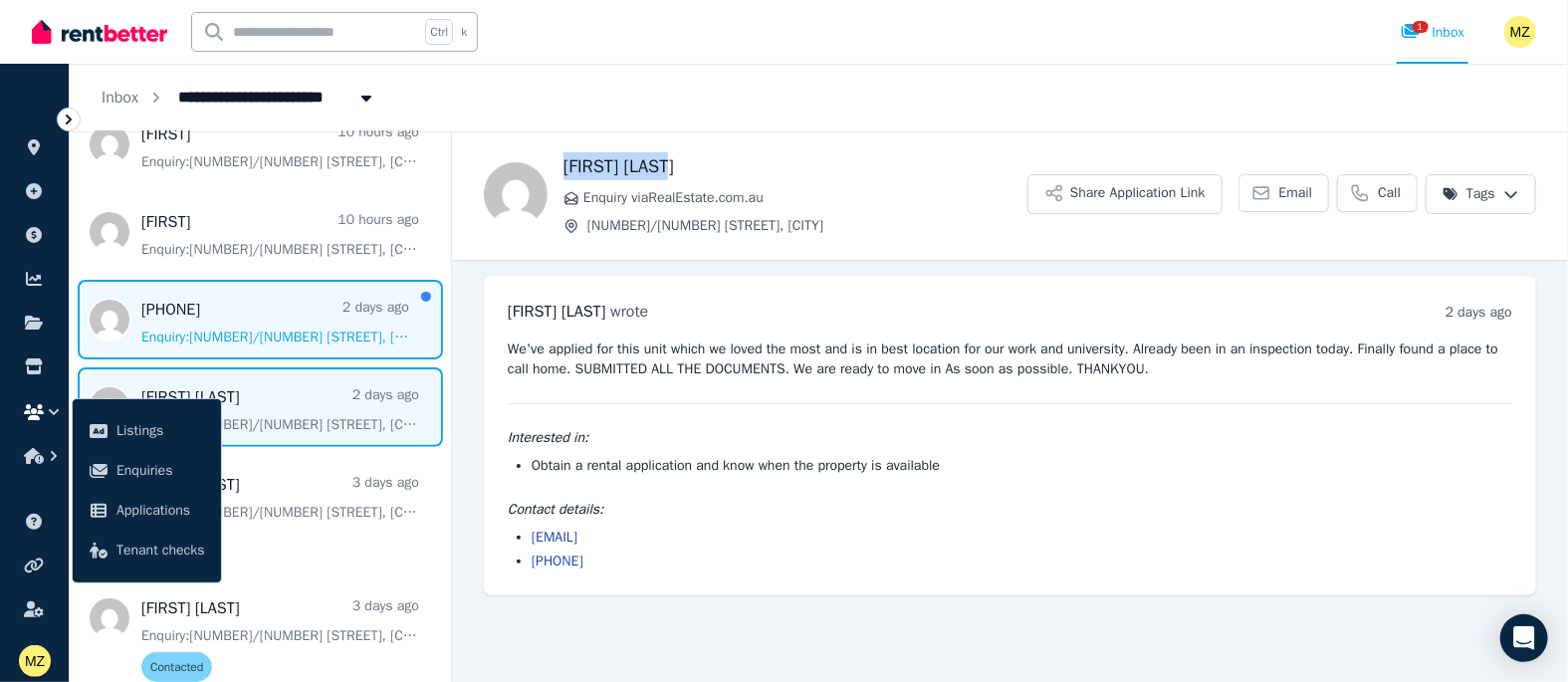 click at bounding box center [260, 320] 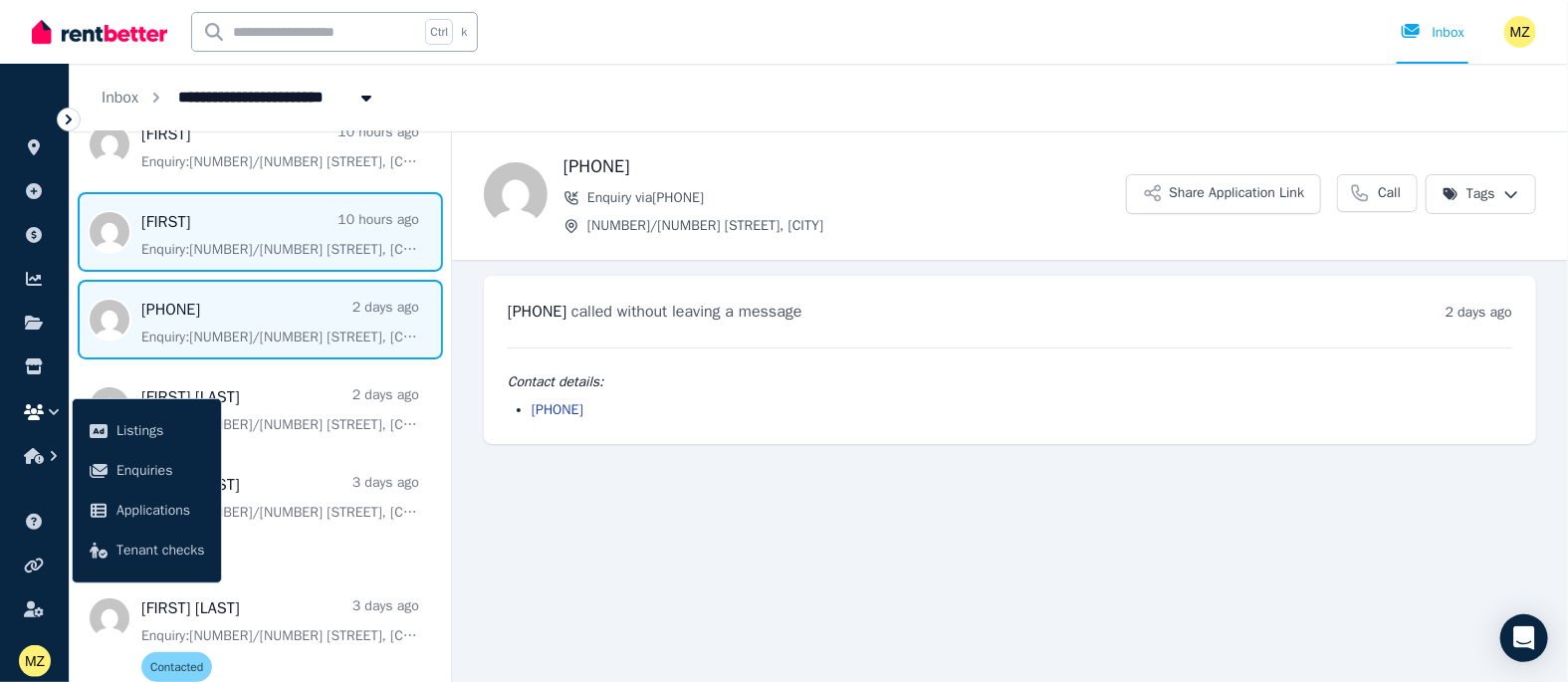 click at bounding box center (260, 232) 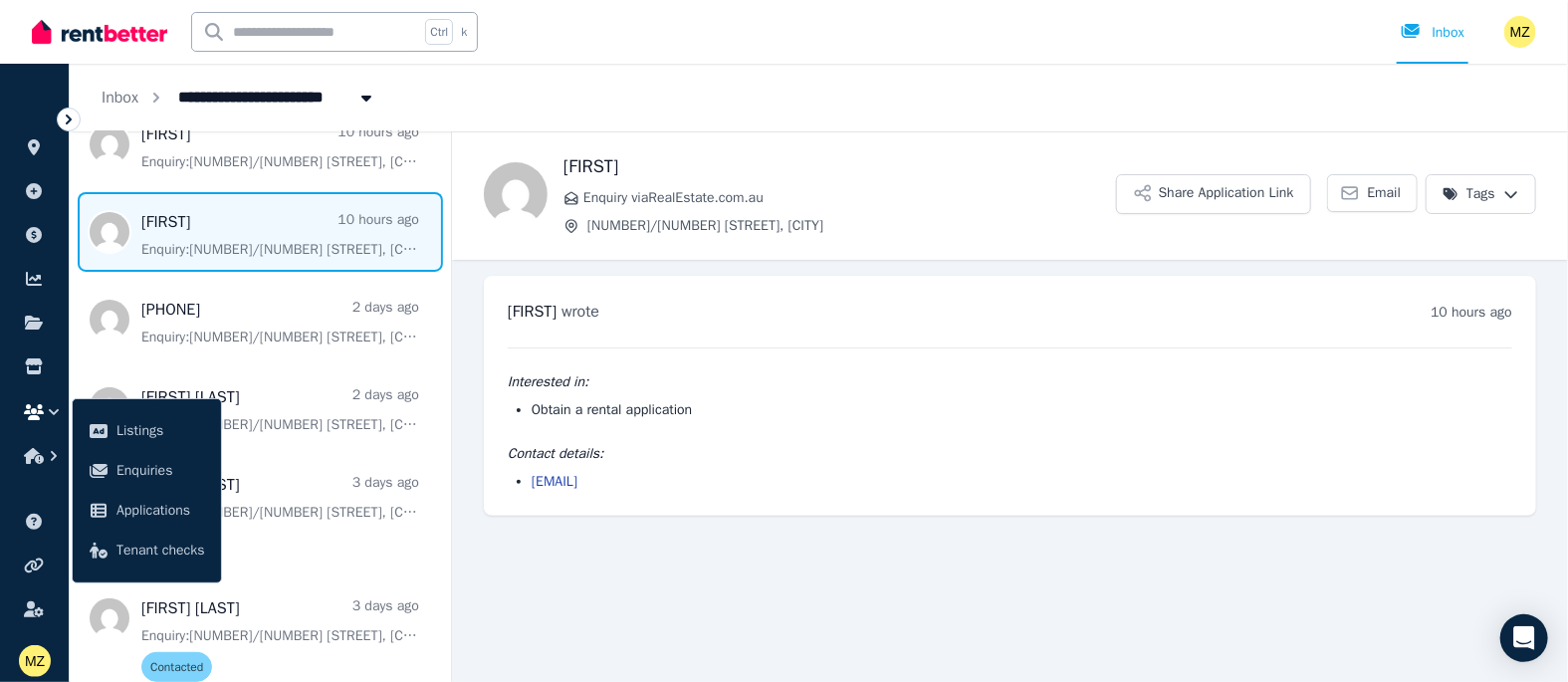 drag, startPoint x: 728, startPoint y: 477, endPoint x: 526, endPoint y: 478, distance: 202.00248 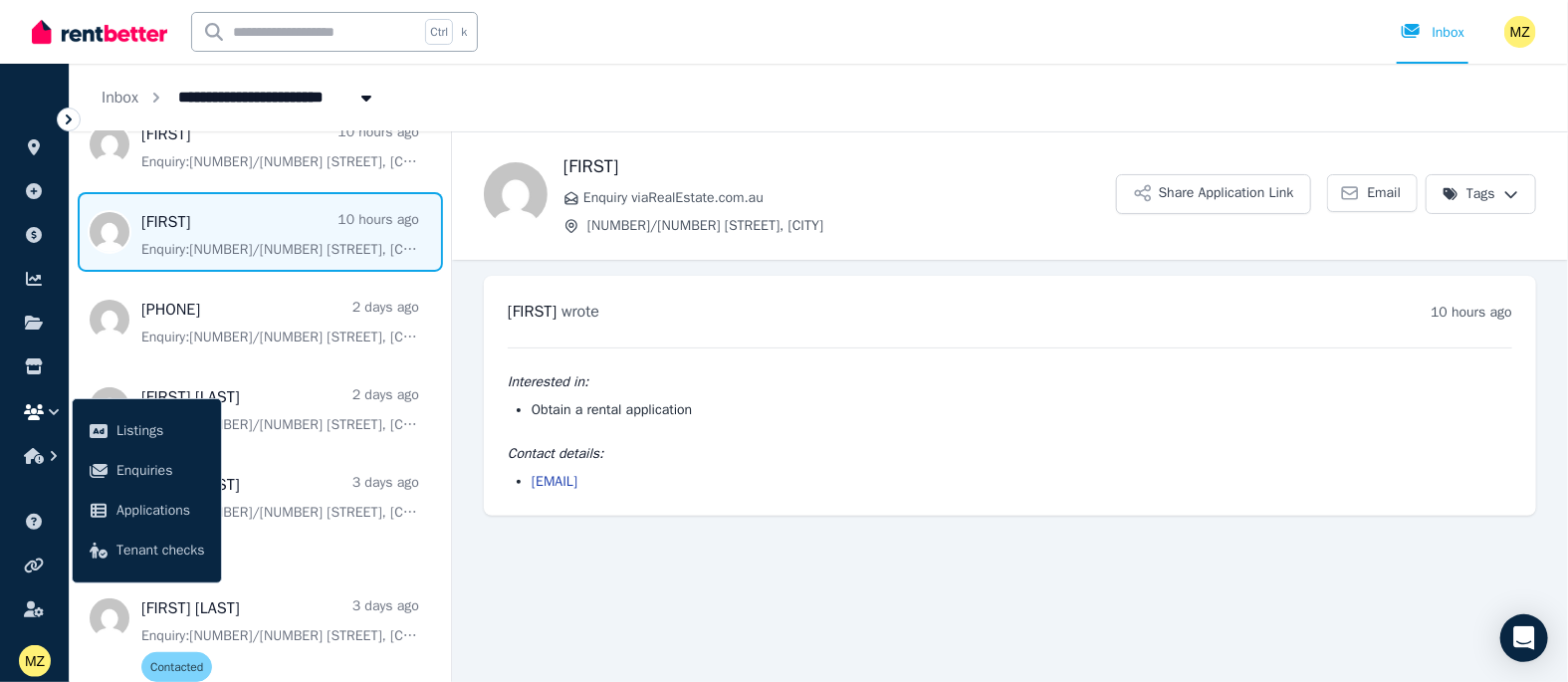click on "[EMAIL]" at bounding box center (1009, 482) 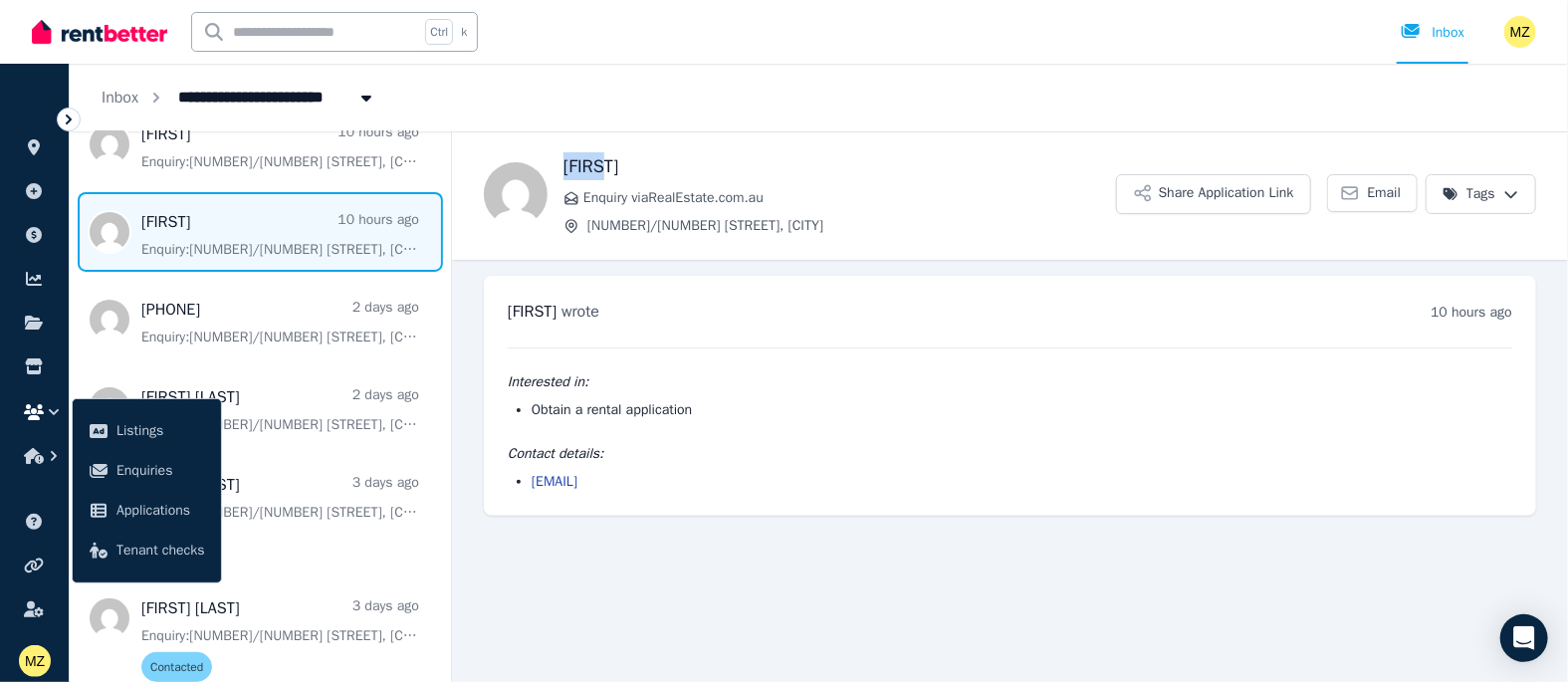 drag, startPoint x: 626, startPoint y: 163, endPoint x: 563, endPoint y: 165, distance: 63.03174 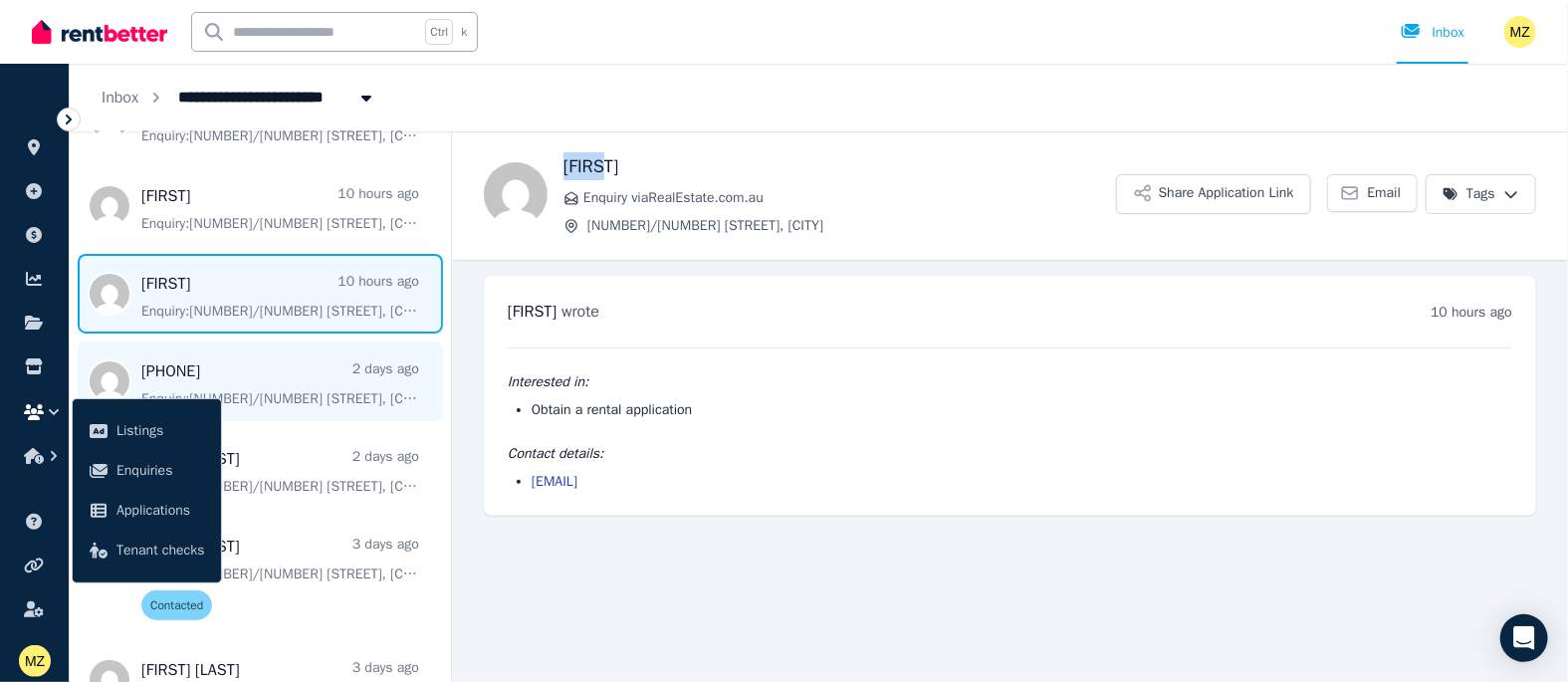 scroll, scrollTop: 124, scrollLeft: 0, axis: vertical 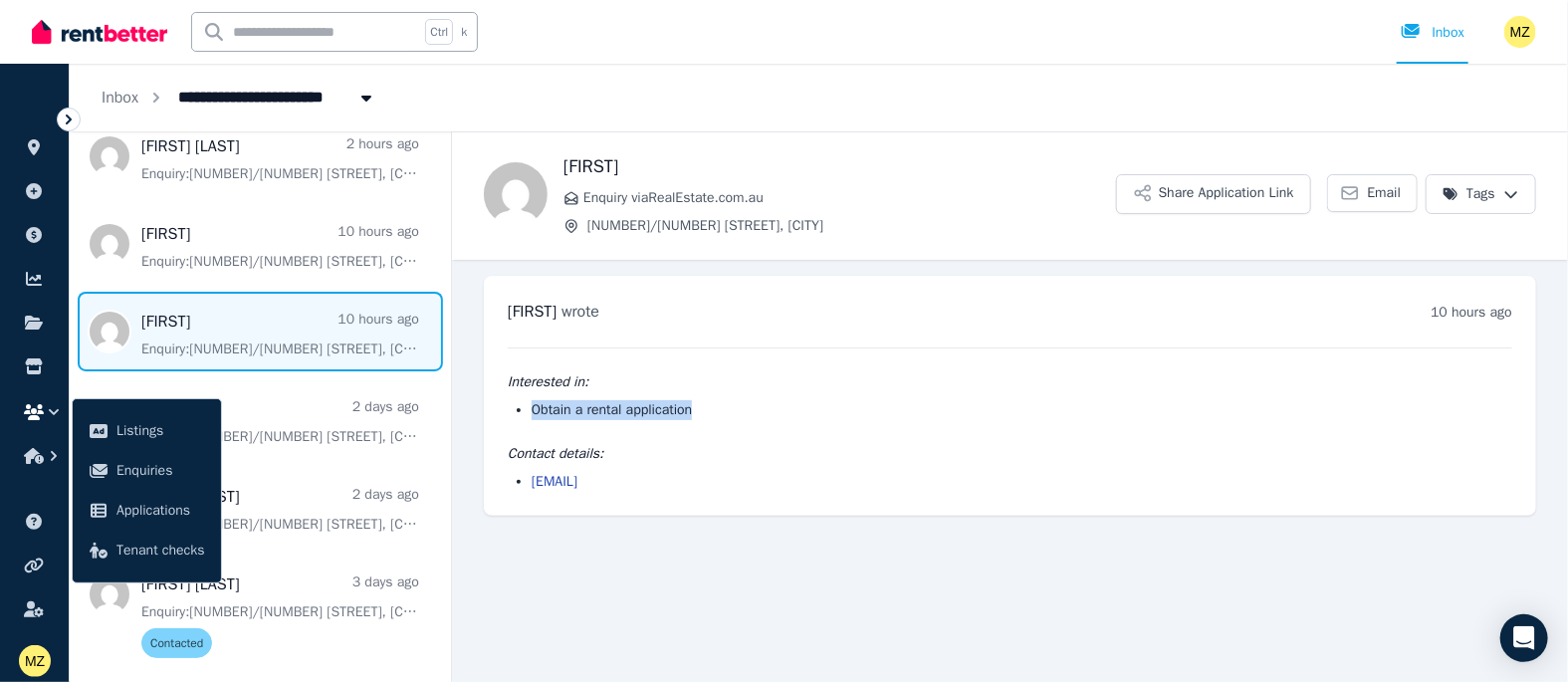 drag, startPoint x: 713, startPoint y: 413, endPoint x: 530, endPoint y: 415, distance: 183.01093 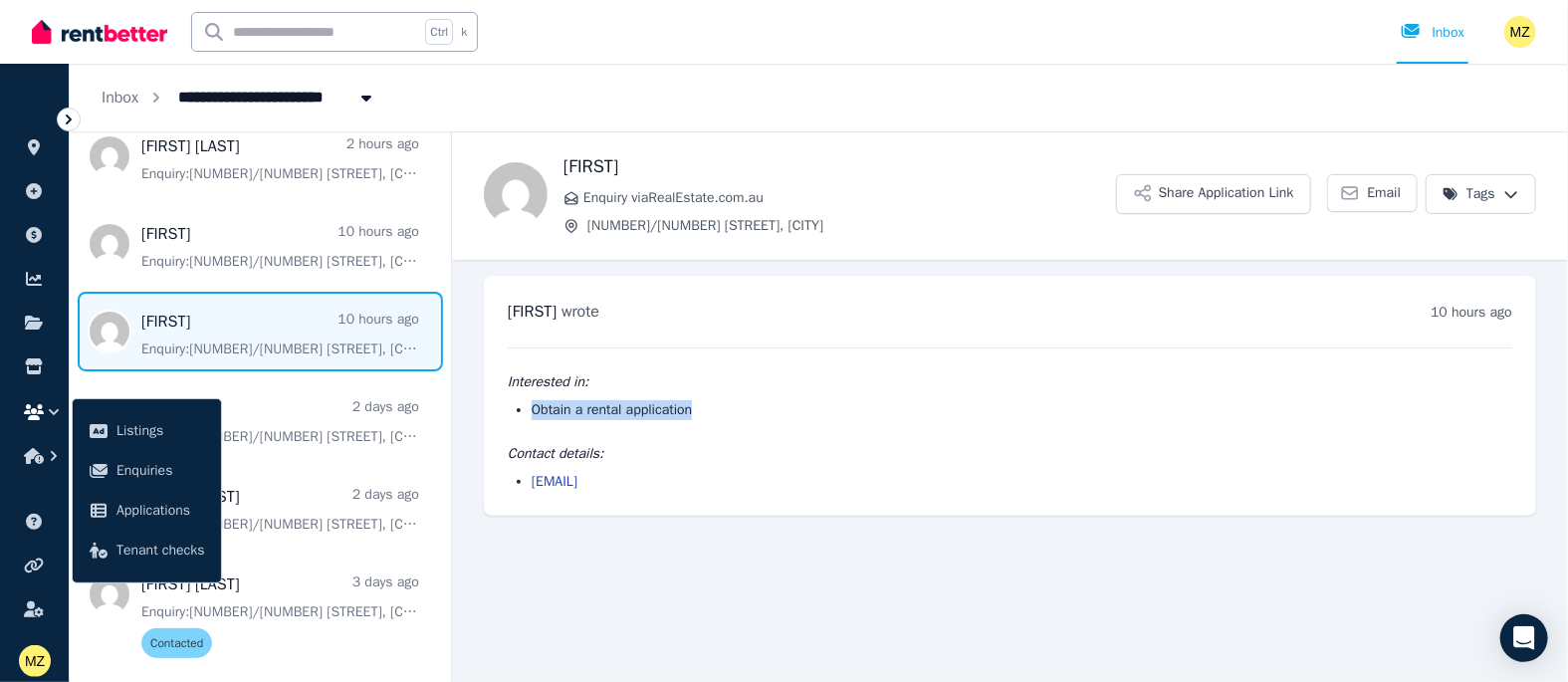 click on "Obtain a rental application" at bounding box center [1009, 410] 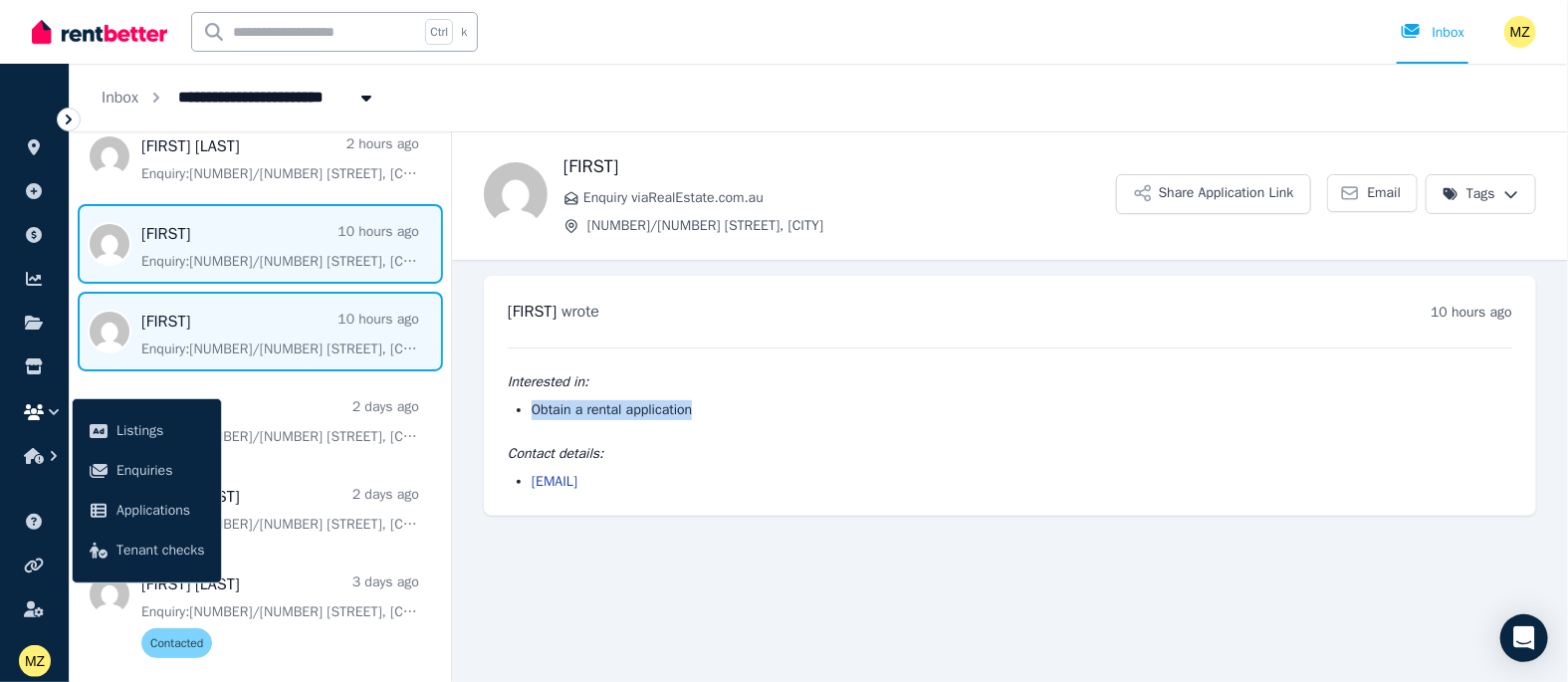 click at bounding box center (260, 244) 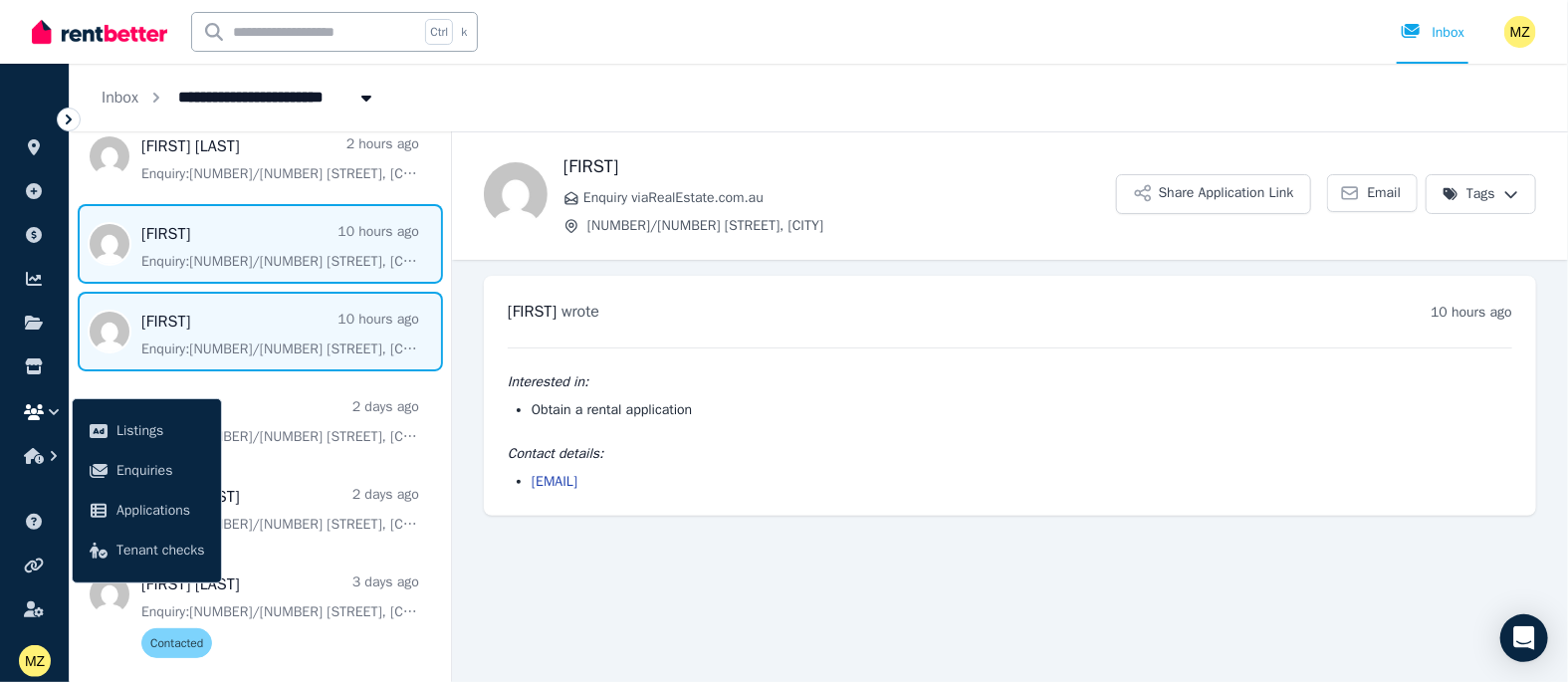 click at bounding box center (260, 332) 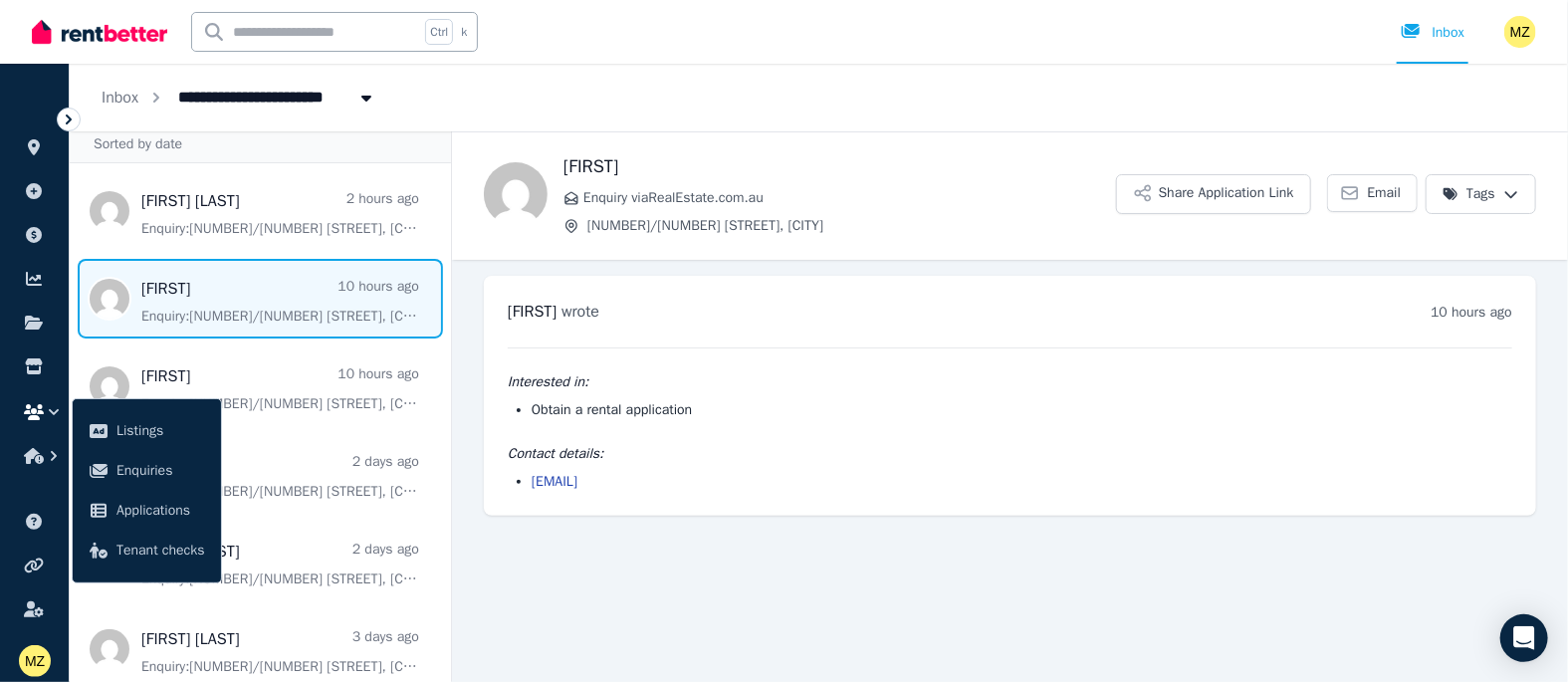 scroll, scrollTop: 124, scrollLeft: 0, axis: vertical 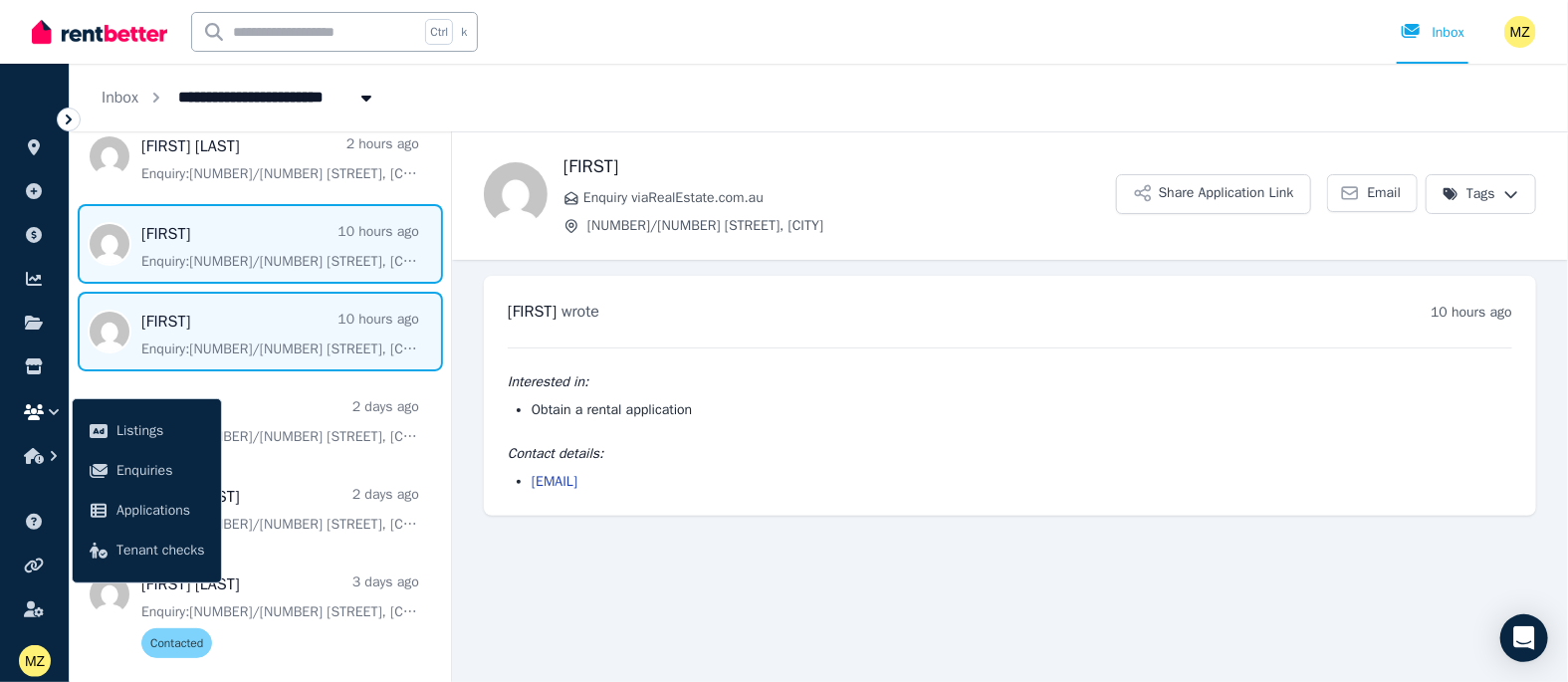 click at bounding box center [260, 332] 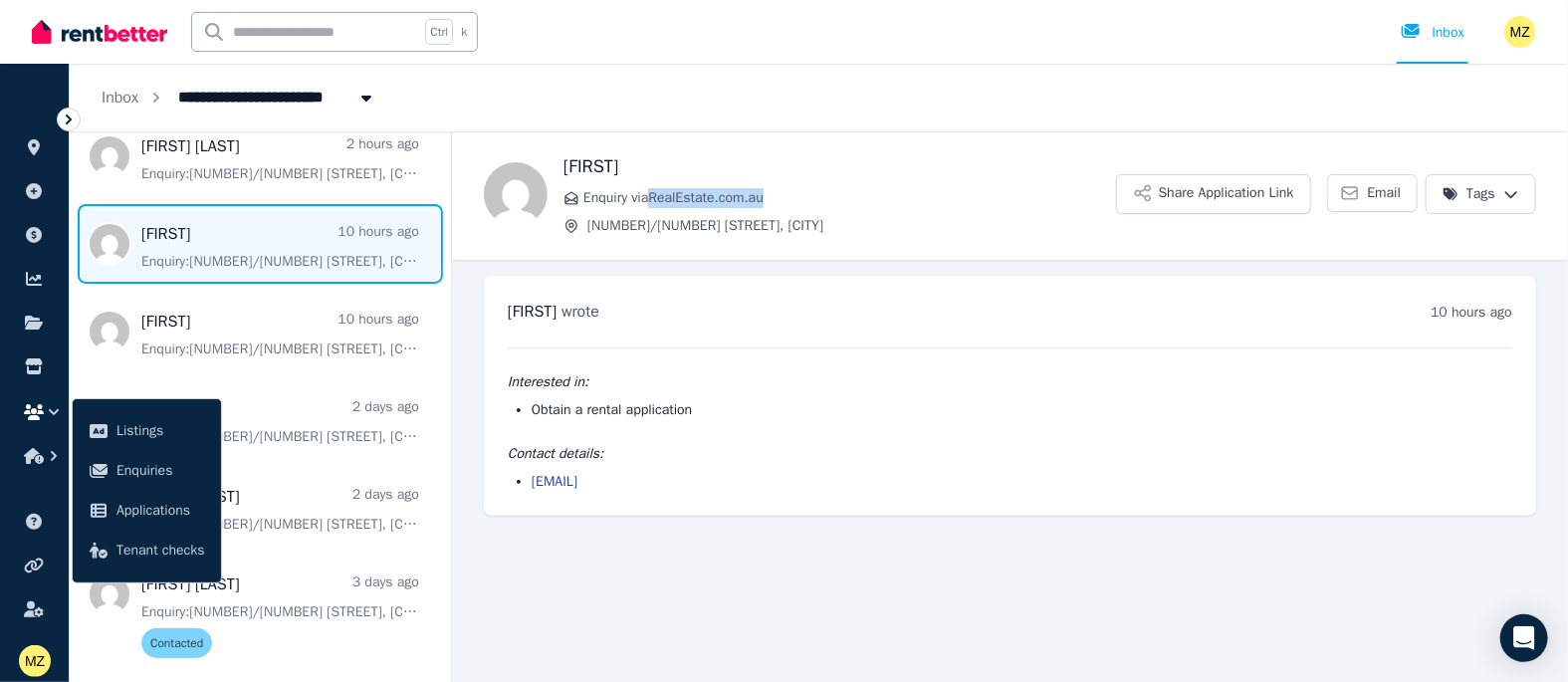 drag, startPoint x: 772, startPoint y: 206, endPoint x: 656, endPoint y: 205, distance: 116.00431 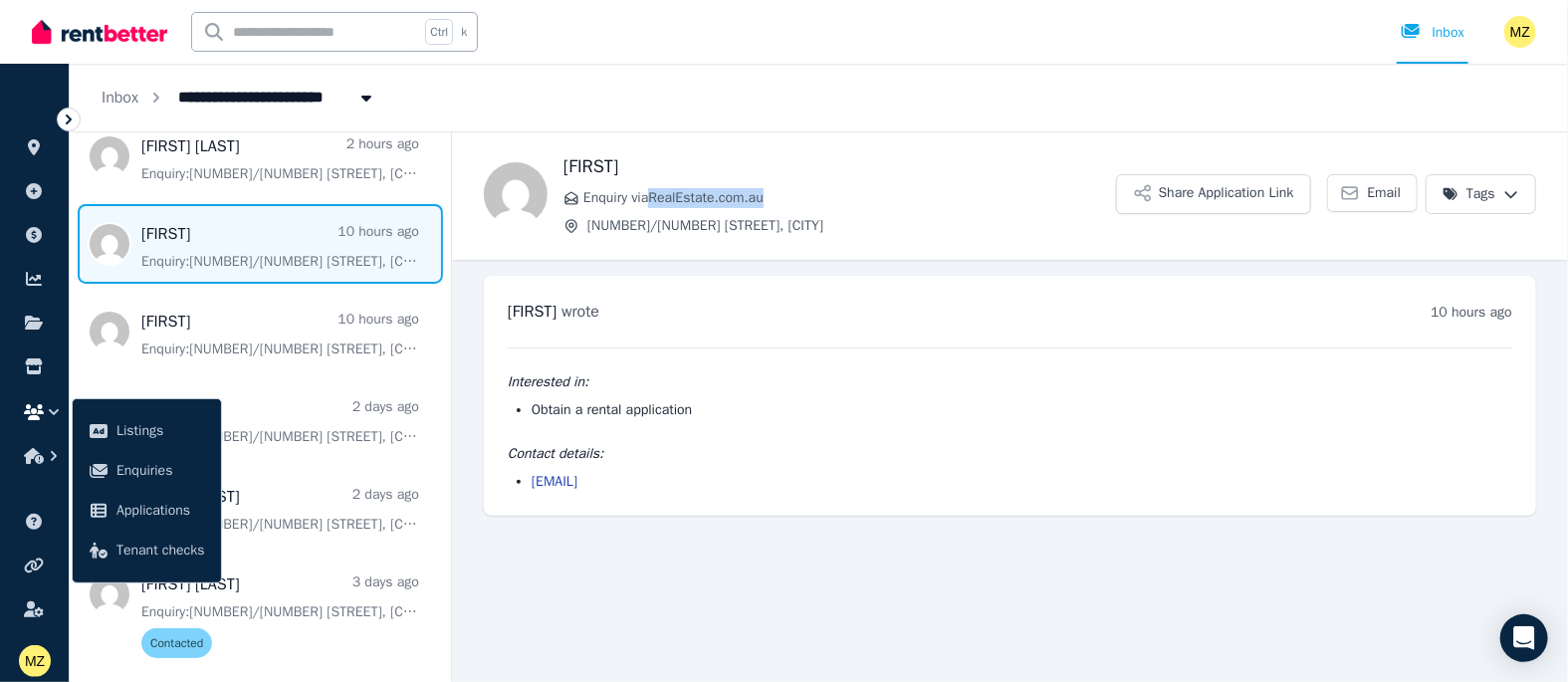 click on "Enquiry via  RealEstate.com.au" at bounding box center (849, 198) 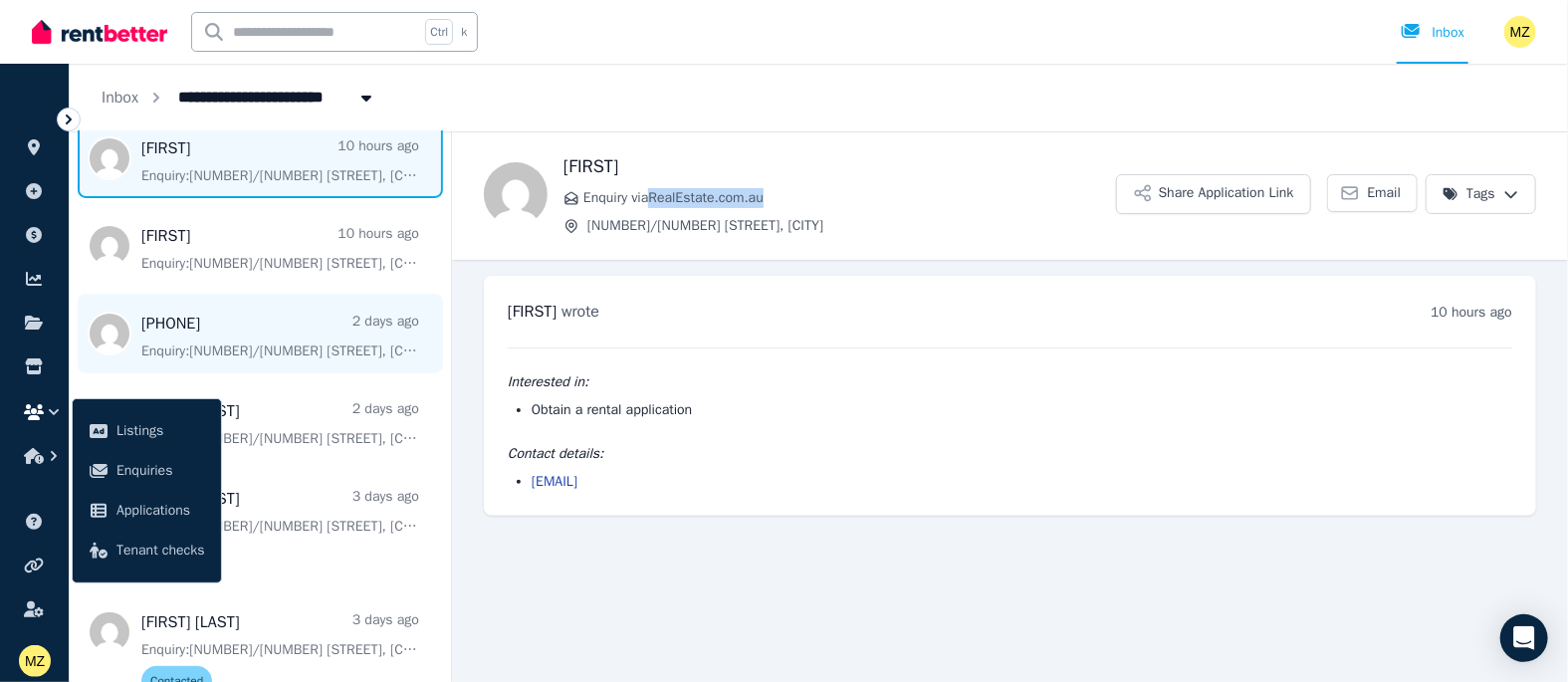 scroll, scrollTop: 248, scrollLeft: 0, axis: vertical 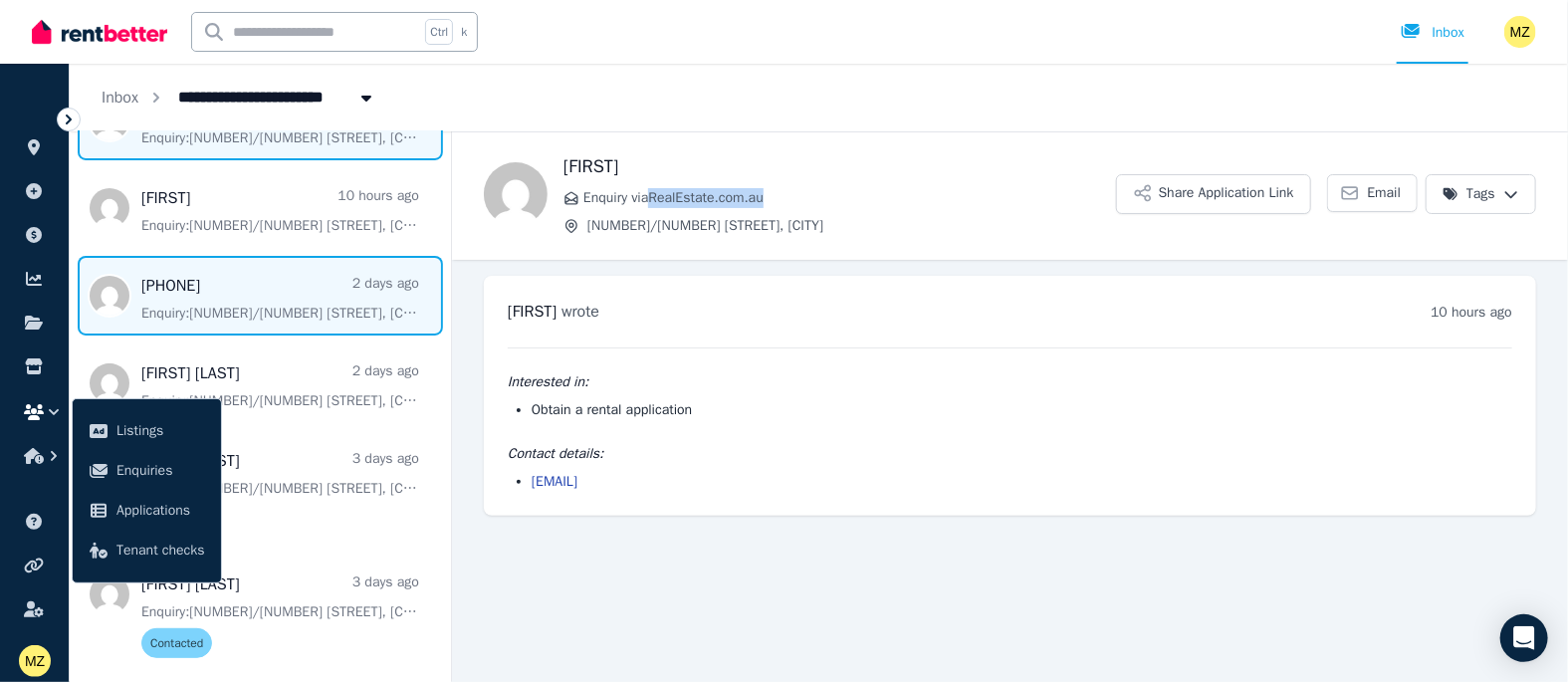 click at bounding box center (260, 296) 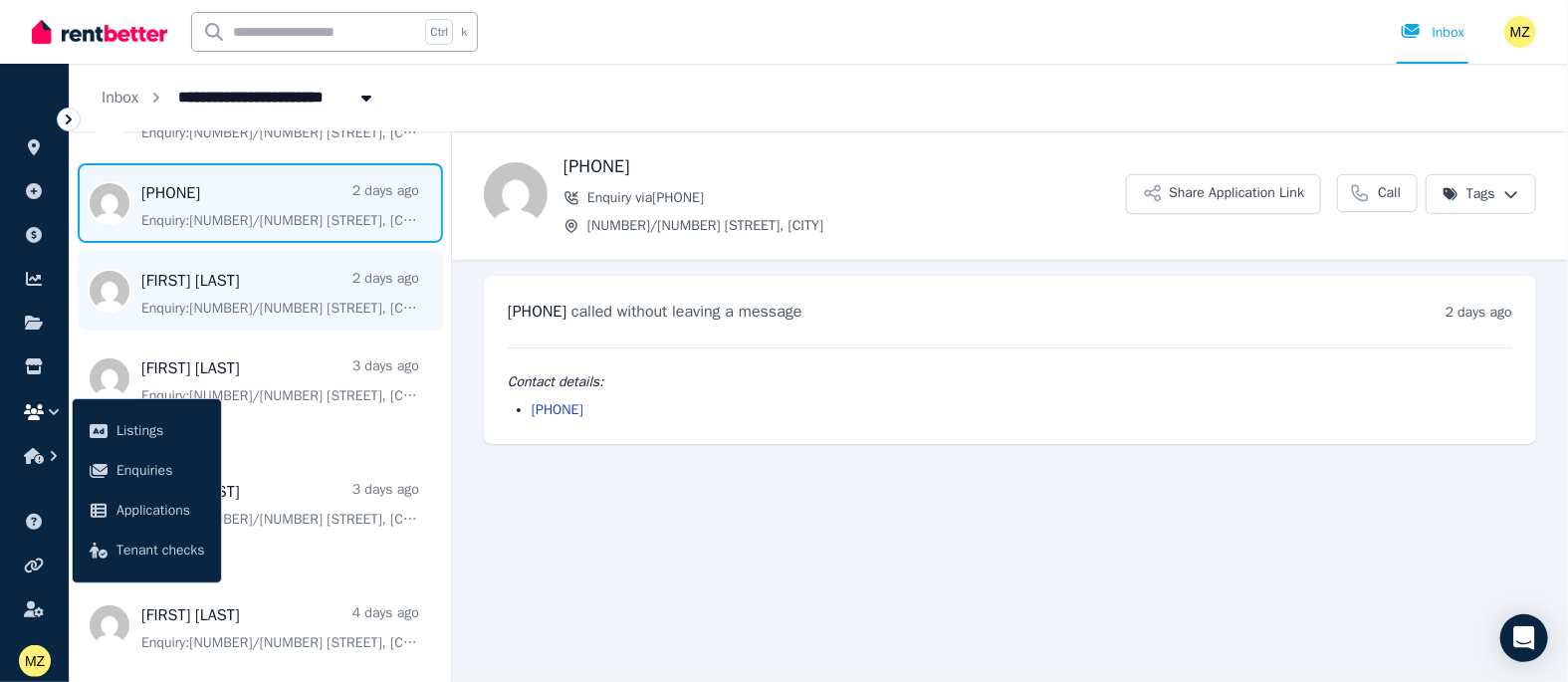 scroll, scrollTop: 373, scrollLeft: 0, axis: vertical 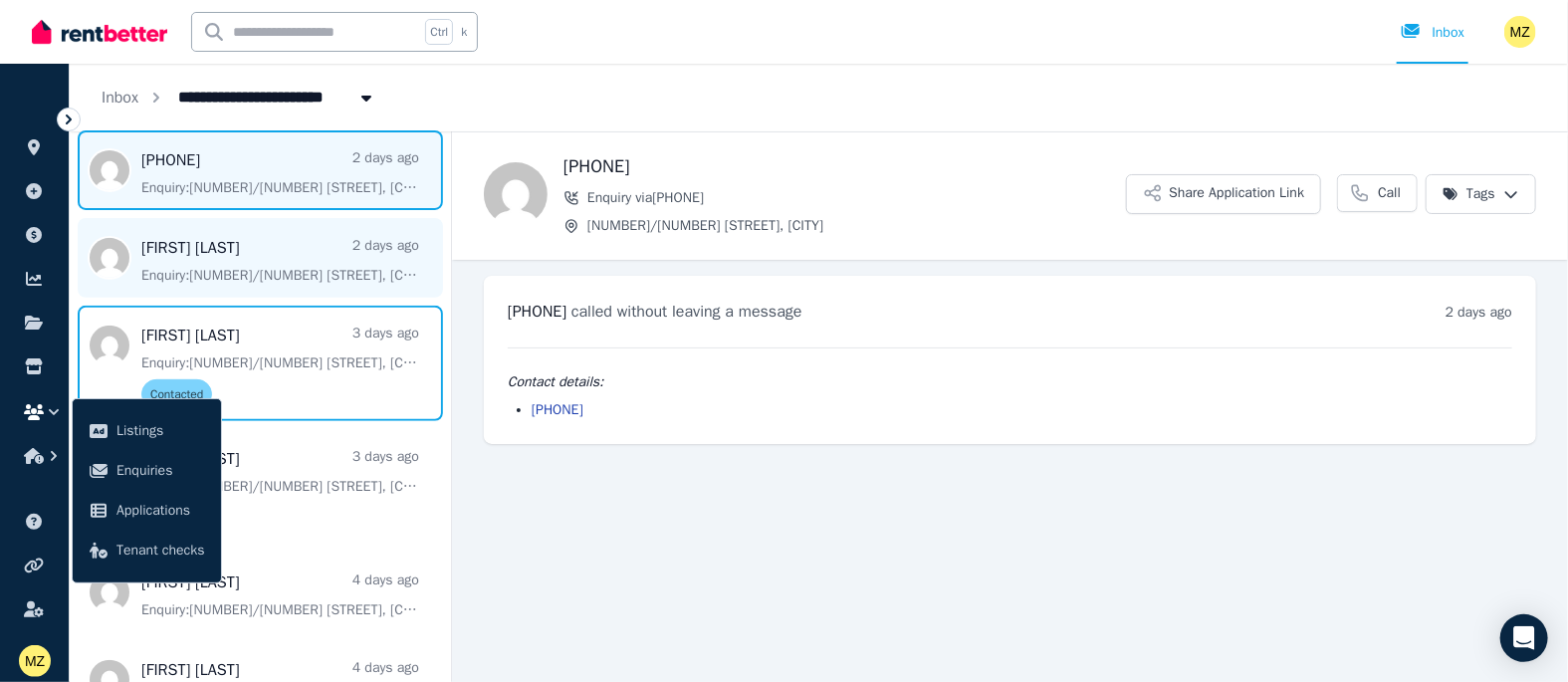 click at bounding box center (260, 363) 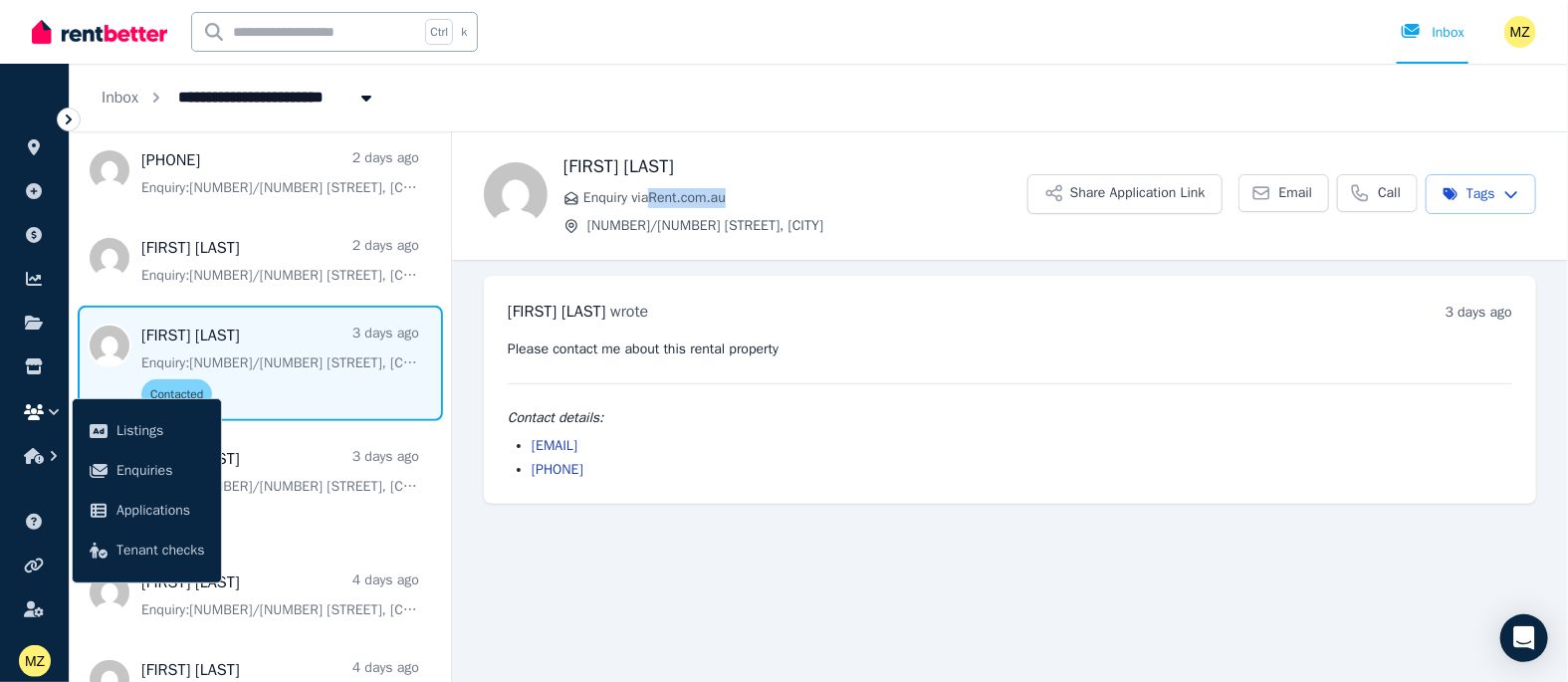 drag, startPoint x: 749, startPoint y: 203, endPoint x: 654, endPoint y: 200, distance: 95.047357 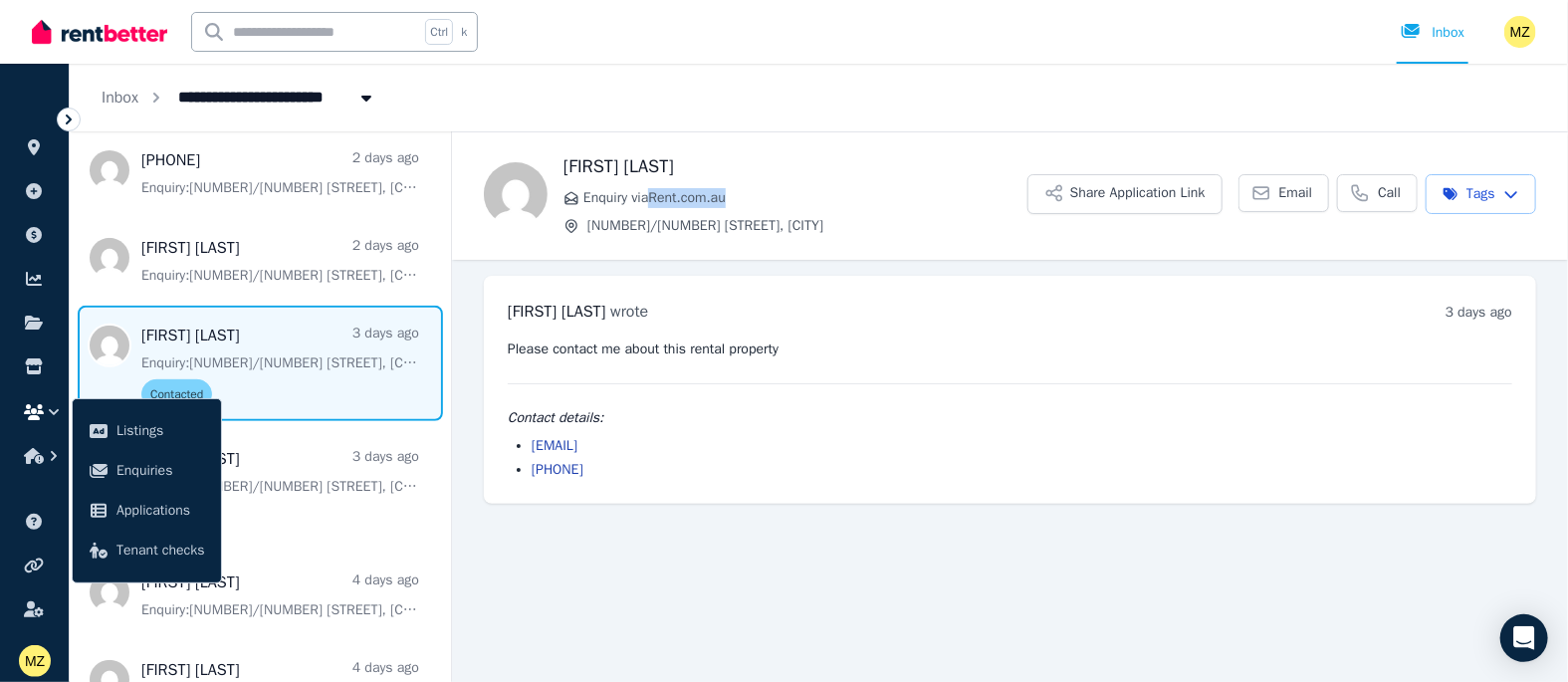 click on "Enquiry via  Rent.com.au" at bounding box center (805, 198) 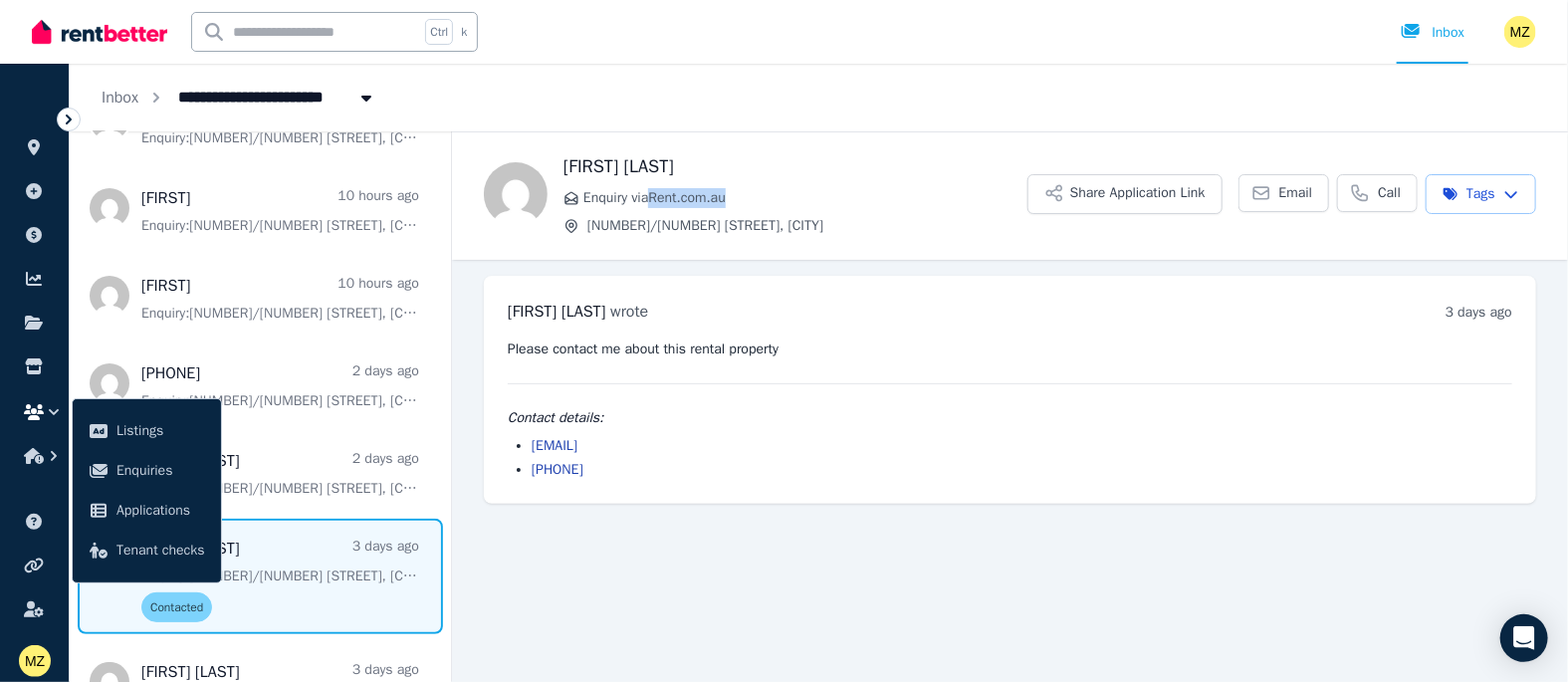 scroll, scrollTop: 124, scrollLeft: 0, axis: vertical 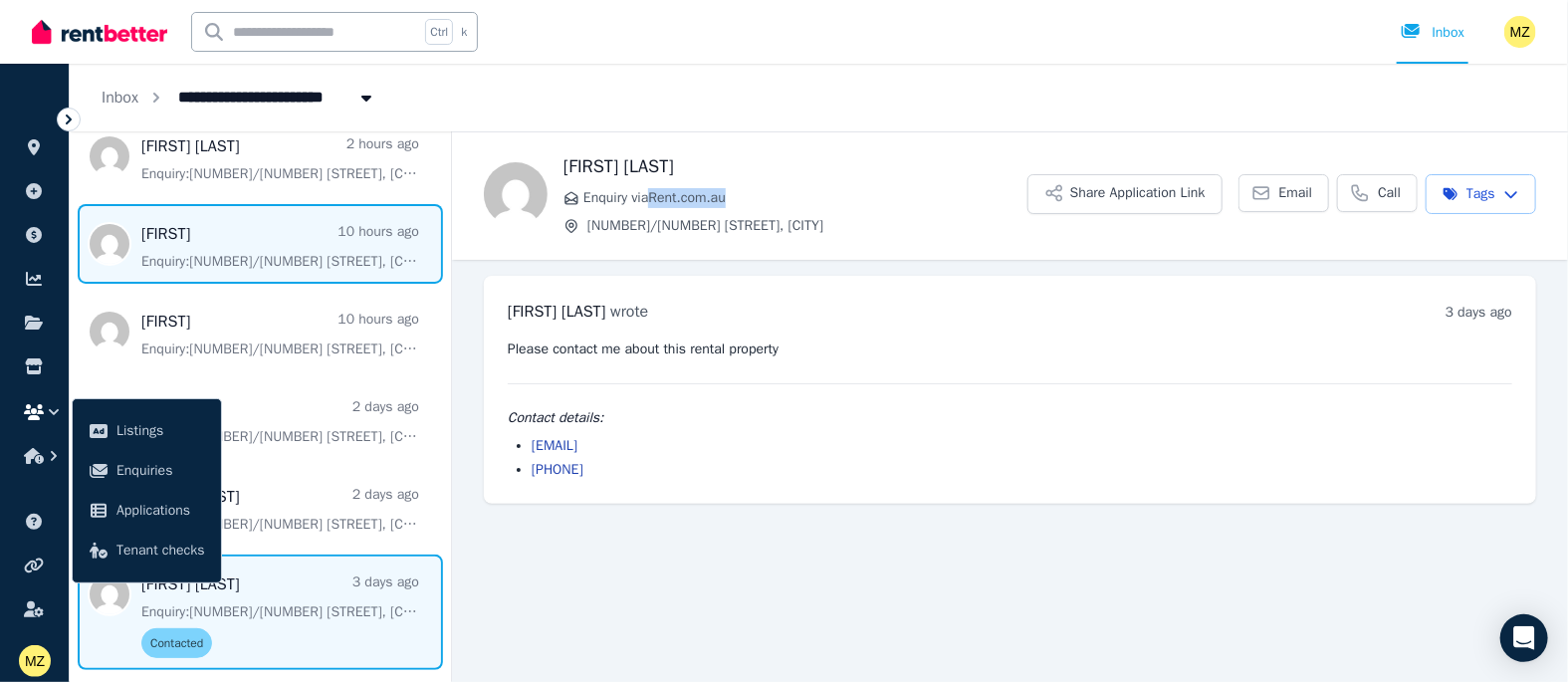 click at bounding box center [260, 244] 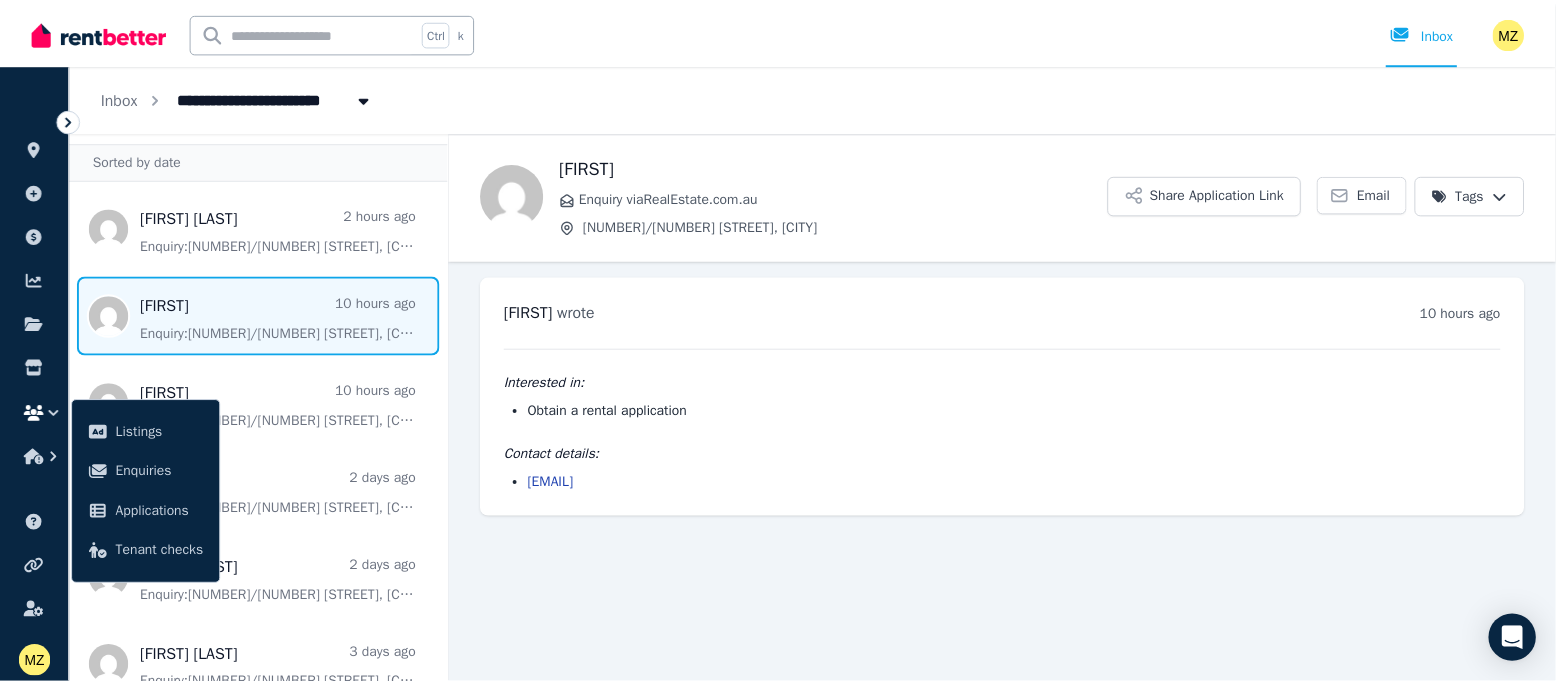 scroll, scrollTop: 0, scrollLeft: 0, axis: both 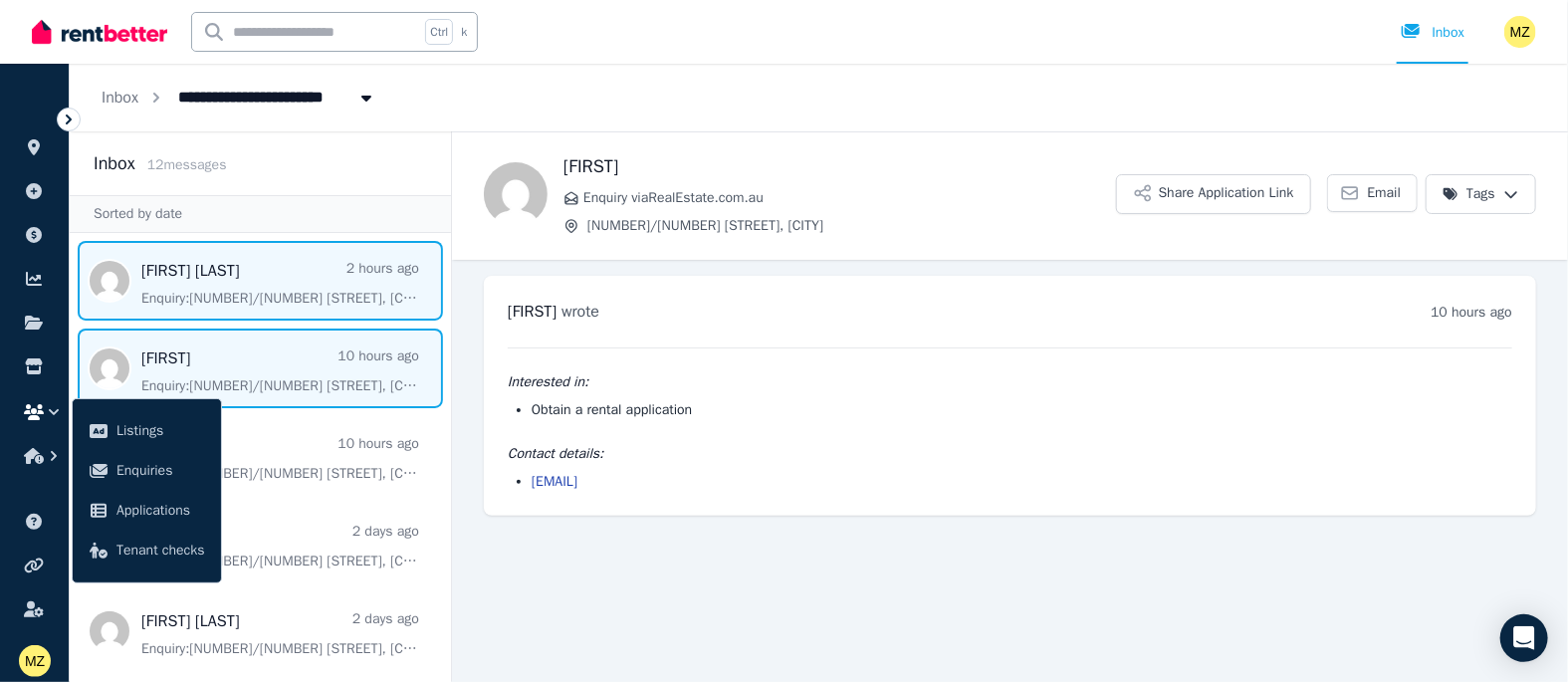 click at bounding box center (260, 281) 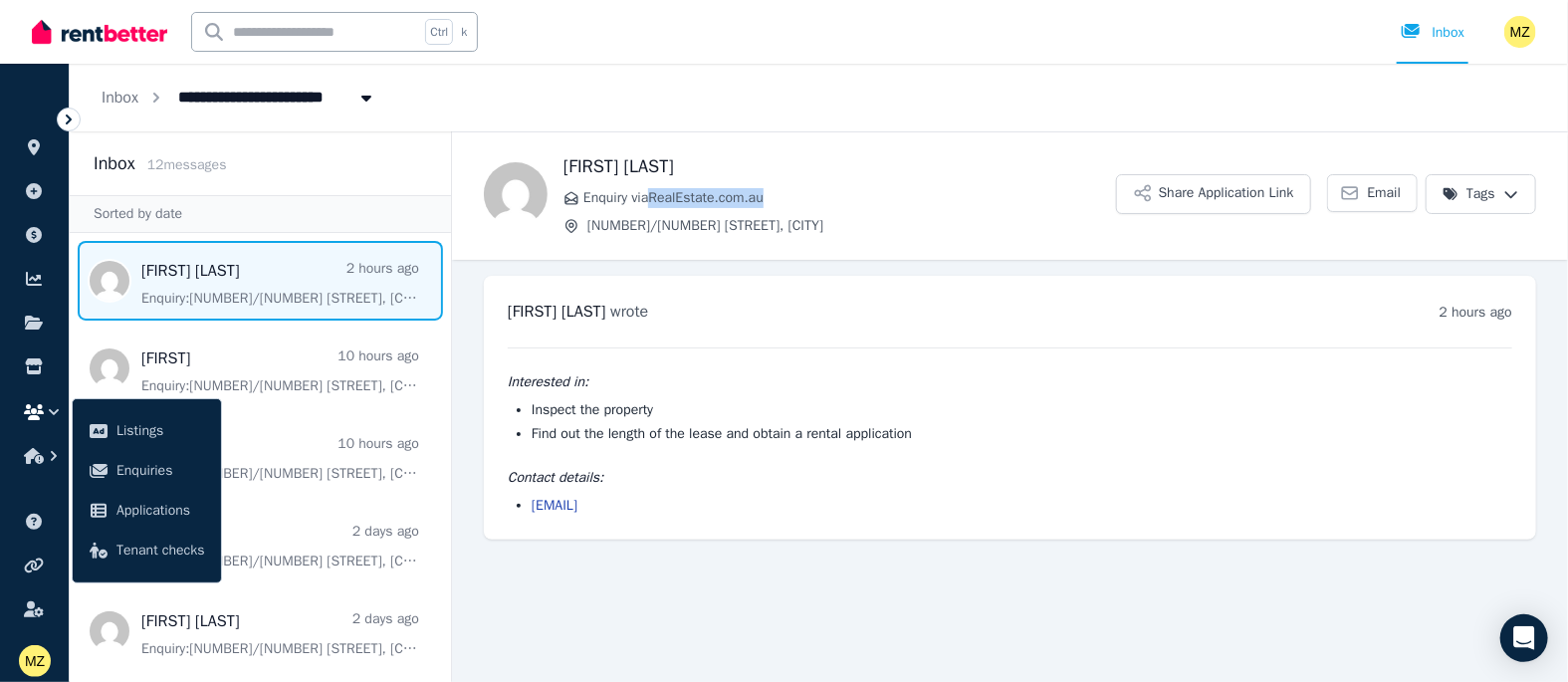 drag, startPoint x: 781, startPoint y: 190, endPoint x: 652, endPoint y: 201, distance: 129.46814 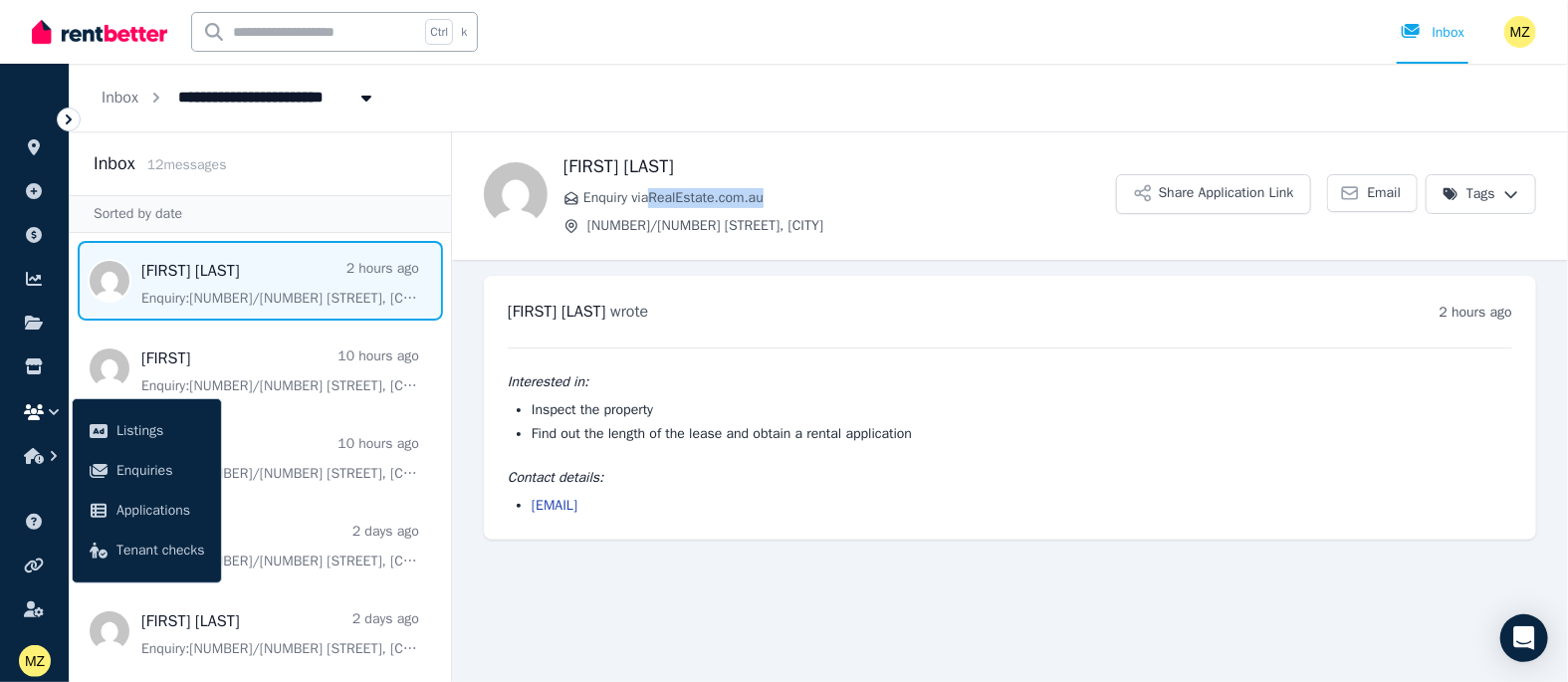 click on "Enquiry via  RealEstate.com.au" at bounding box center (849, 198) 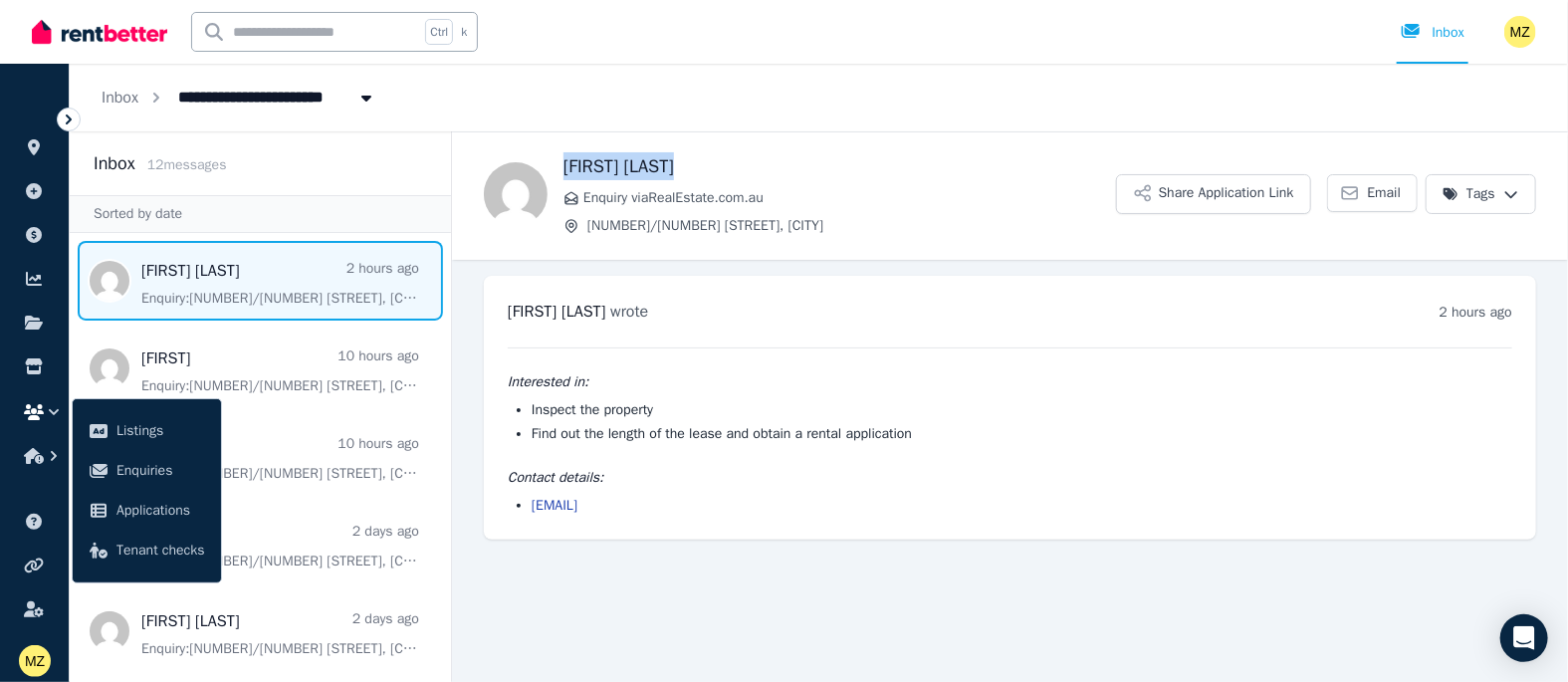 drag, startPoint x: 687, startPoint y: 165, endPoint x: 565, endPoint y: 168, distance: 122.03688 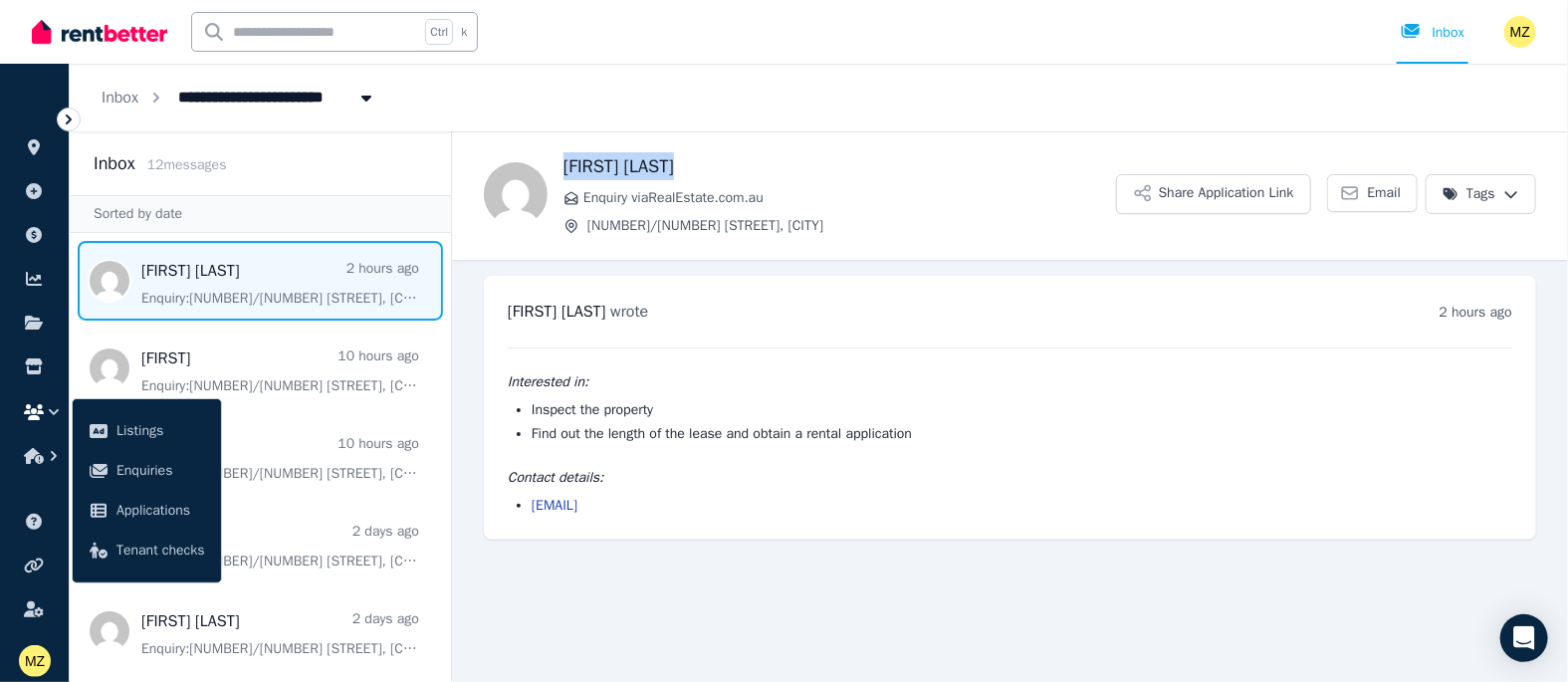click on "[FIRST] [LAST]" at bounding box center [839, 166] 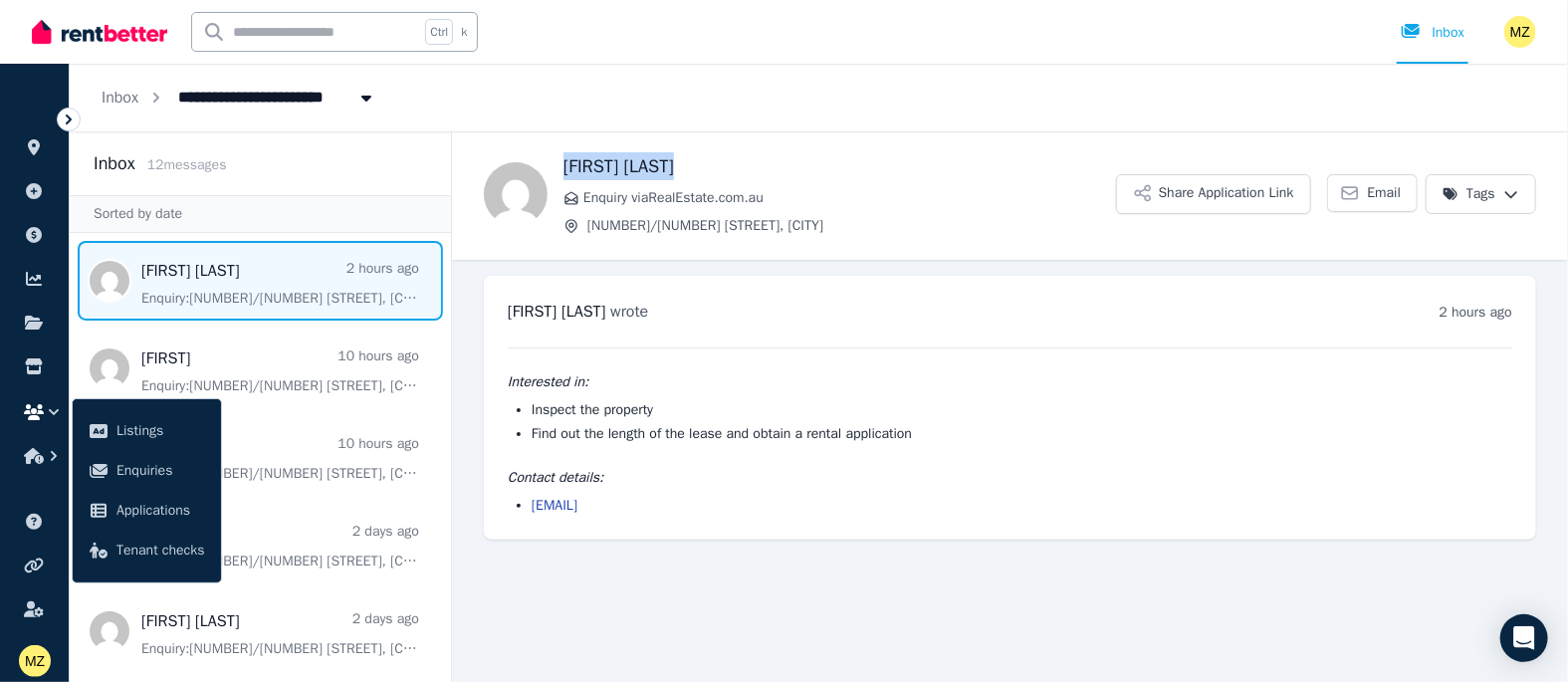 drag, startPoint x: 754, startPoint y: 511, endPoint x: 535, endPoint y: 517, distance: 219.0822 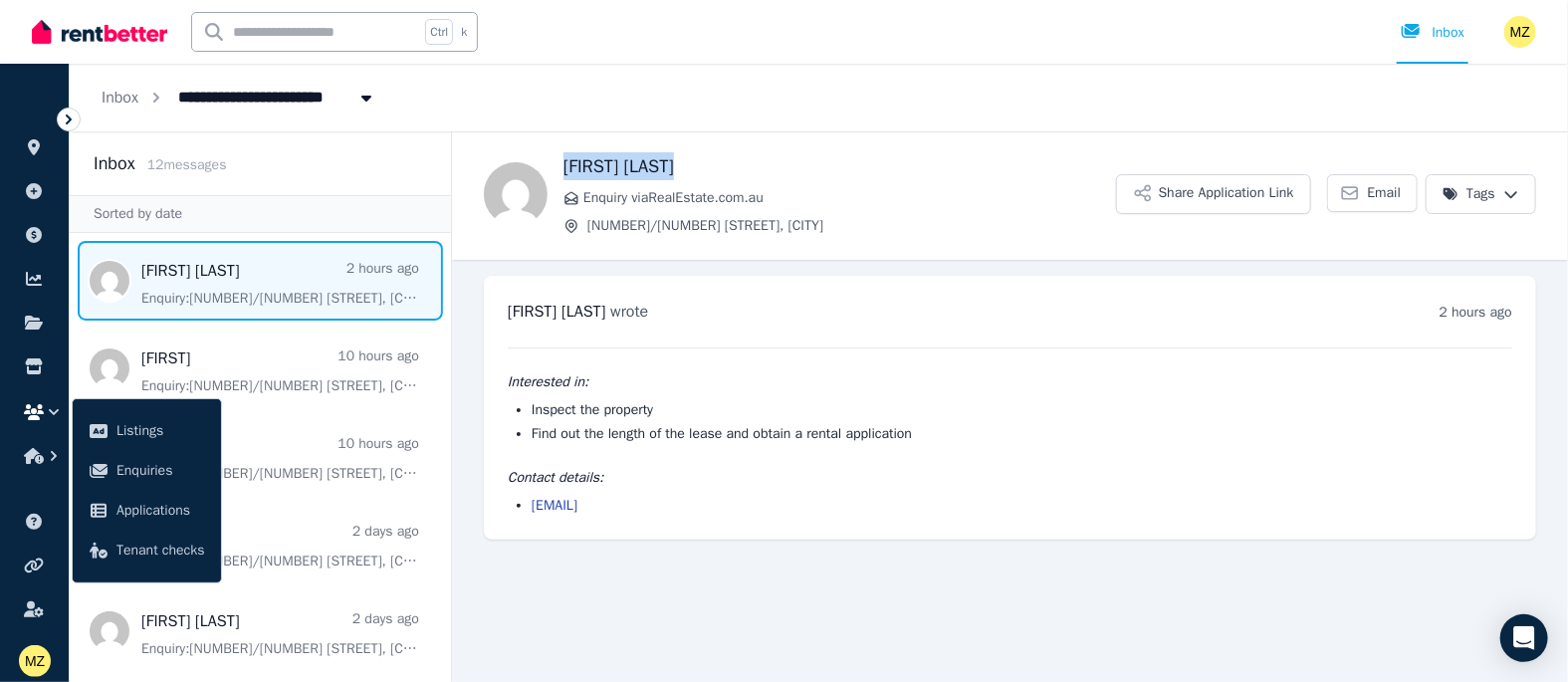 click on "[FIRST] [LAST] wrote [HOURS] ago [TIME] on [DAY], [DAY] [MONTH] [YEAR] Interested in: Inspect the property Find out the length of the lease and obtain a rental application Contact details: [EMAIL]" at bounding box center [1009, 407] 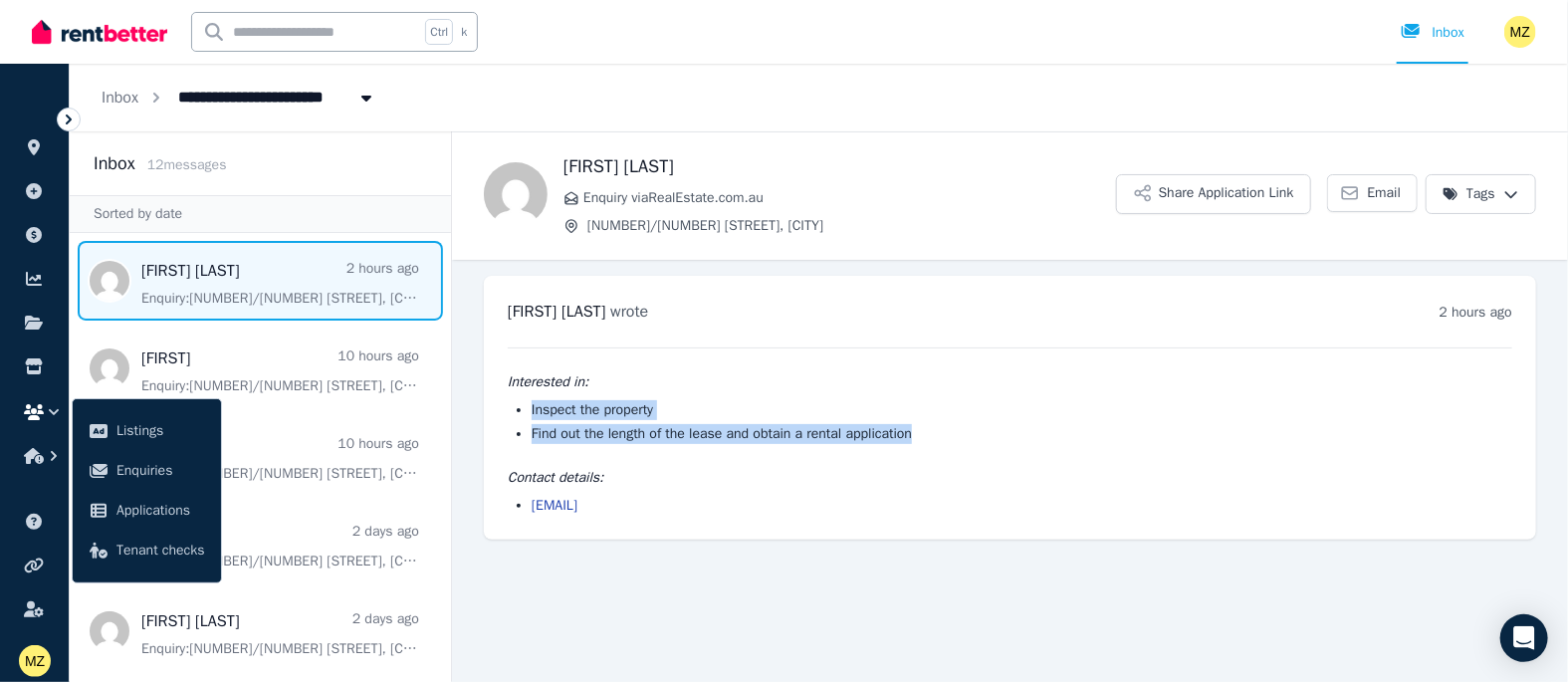 drag, startPoint x: 938, startPoint y: 436, endPoint x: 489, endPoint y: 410, distance: 449.7522 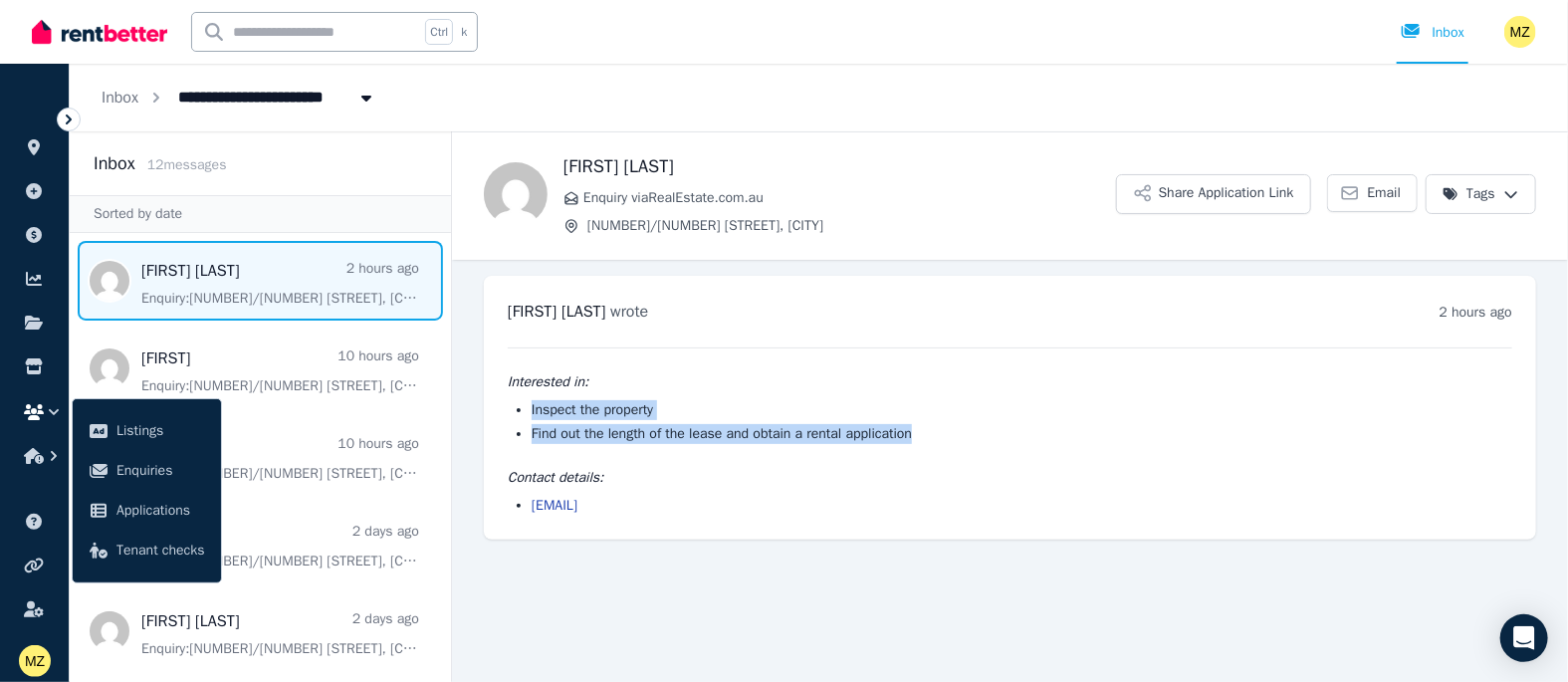 click on "[FIRST] [LAST] wrote [HOURS] ago [TIME] on [DAY], [DAY] [MONTH] [YEAR] Interested in: Inspect the property Find out the length of the lease and obtain a rental application Contact details: [EMAIL]" at bounding box center (1009, 407) 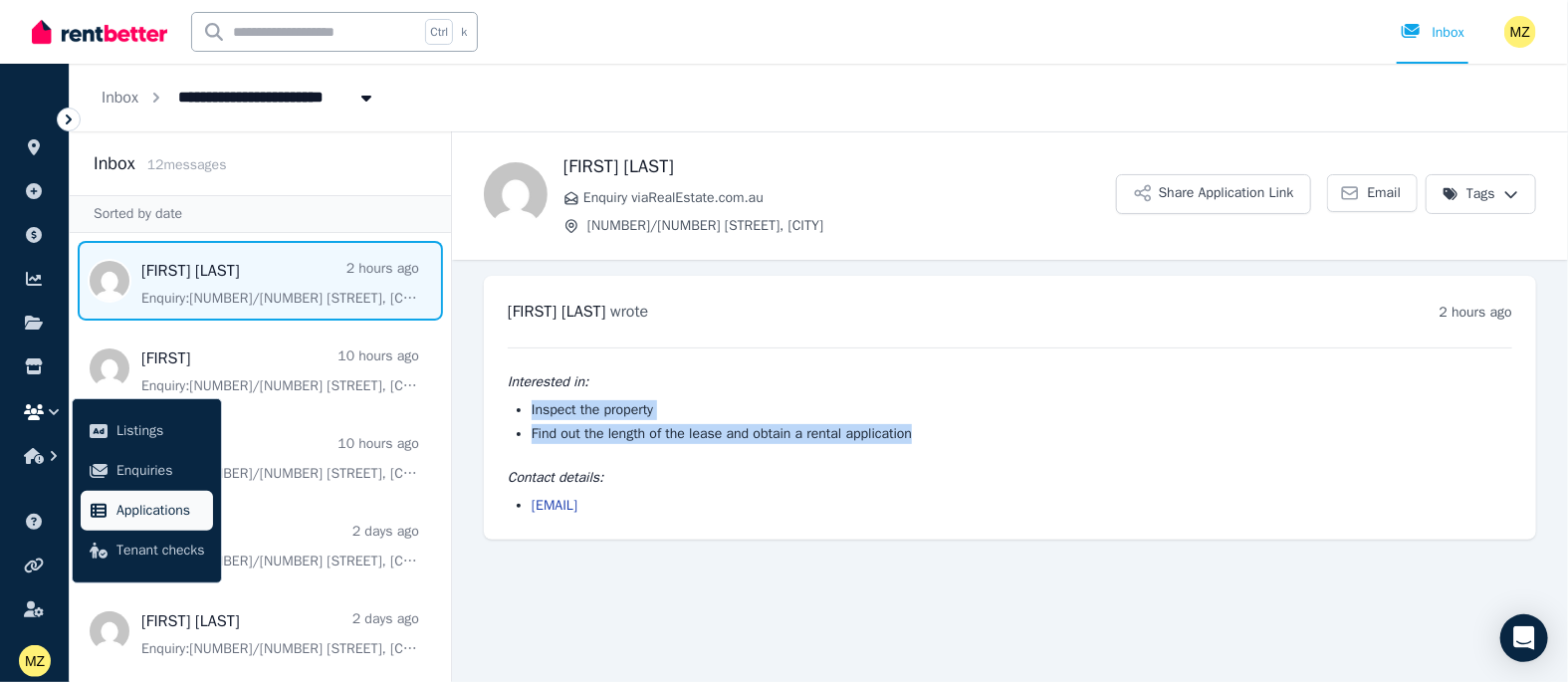 click on "Applications" at bounding box center [160, 511] 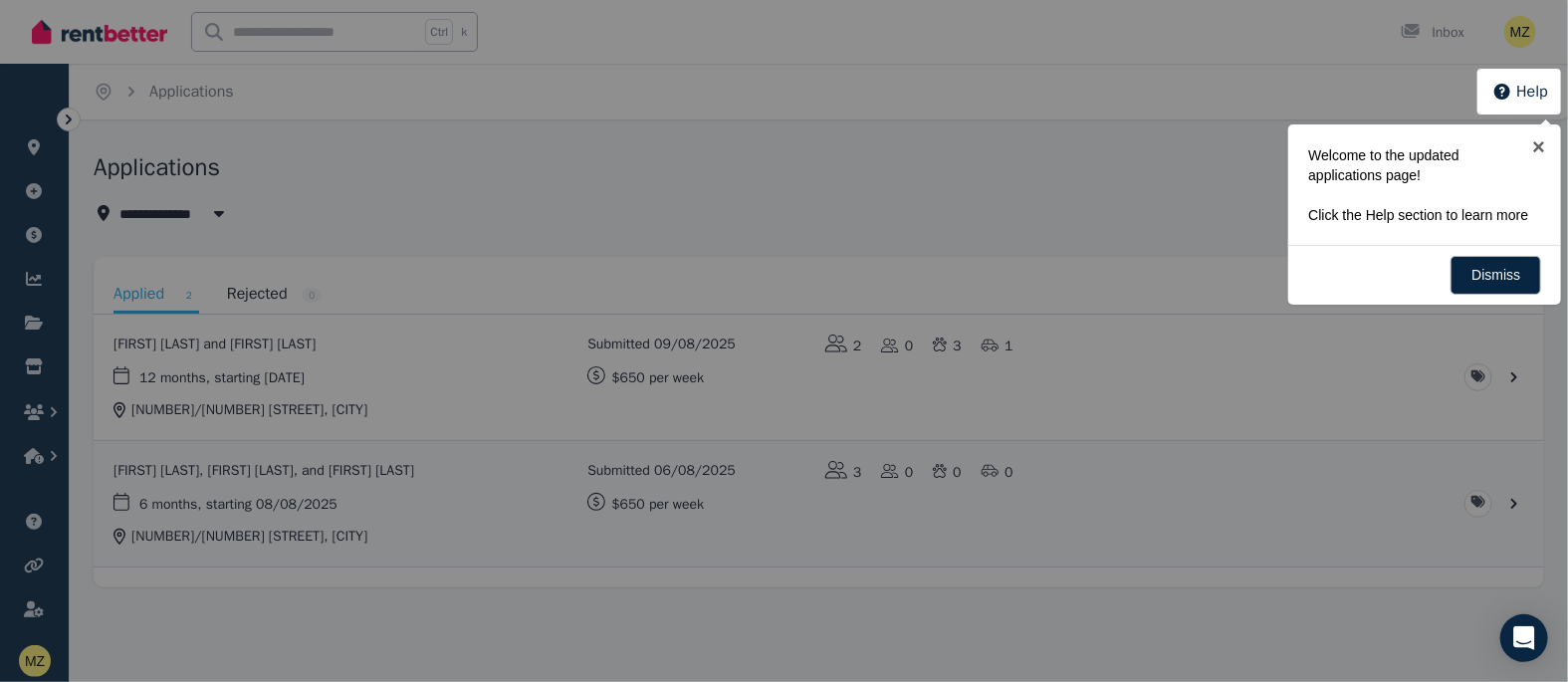 click at bounding box center (784, 341) 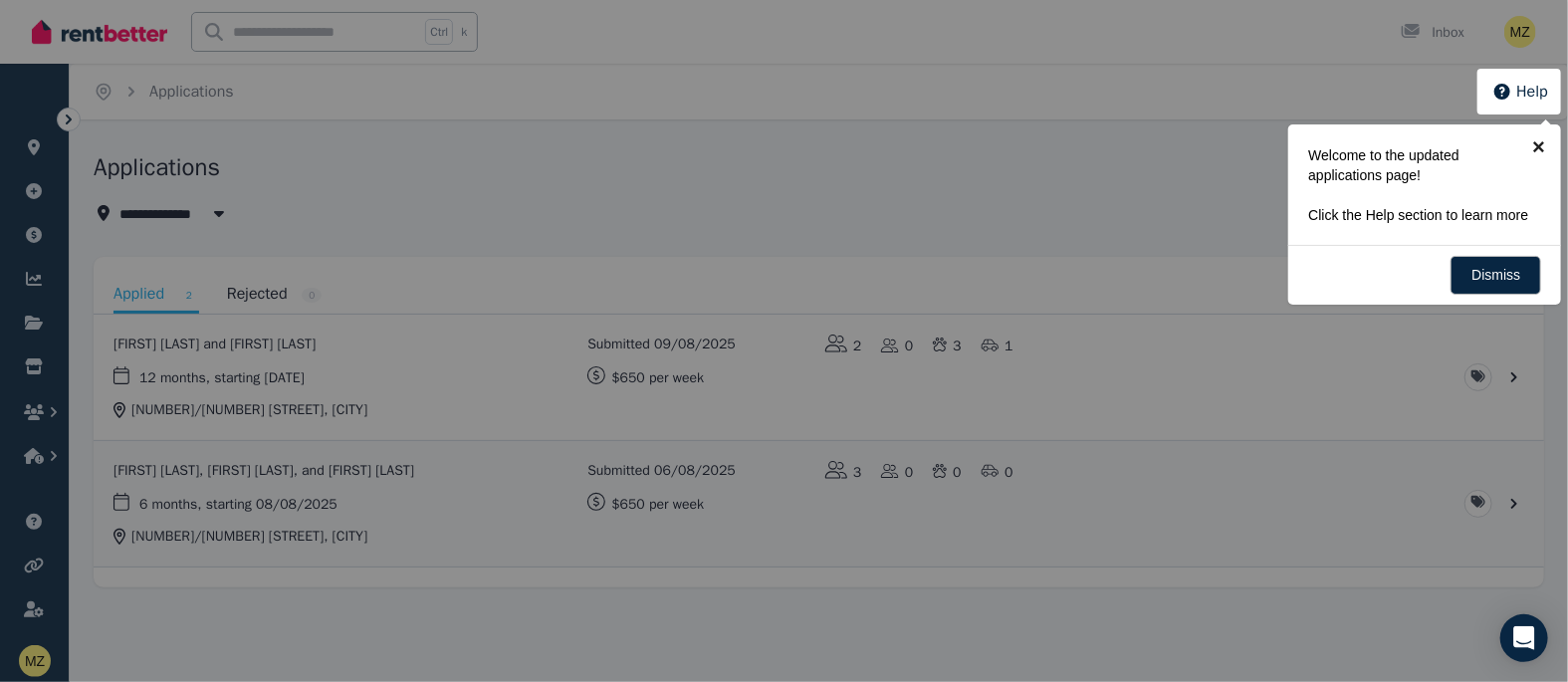 click on "×" at bounding box center [1538, 146] 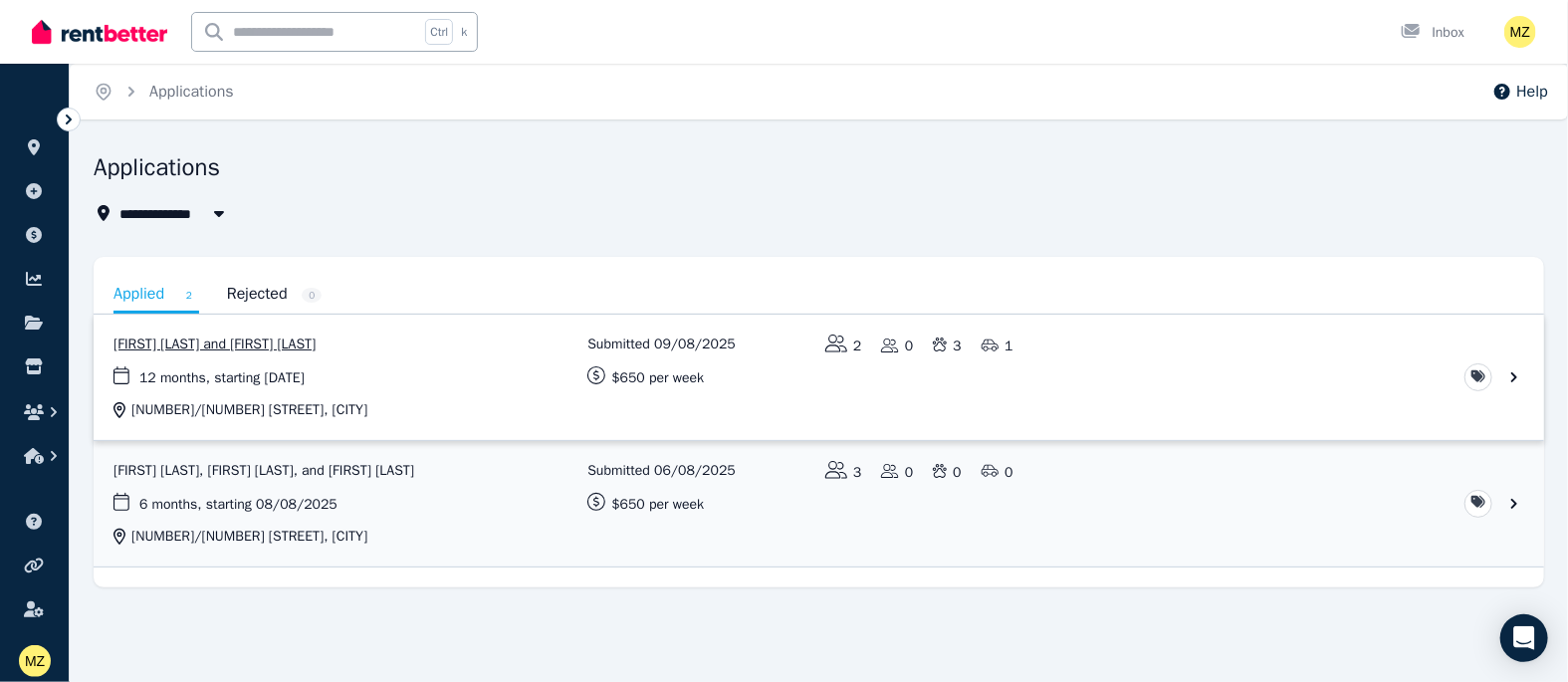 click at bounding box center (818, 377) 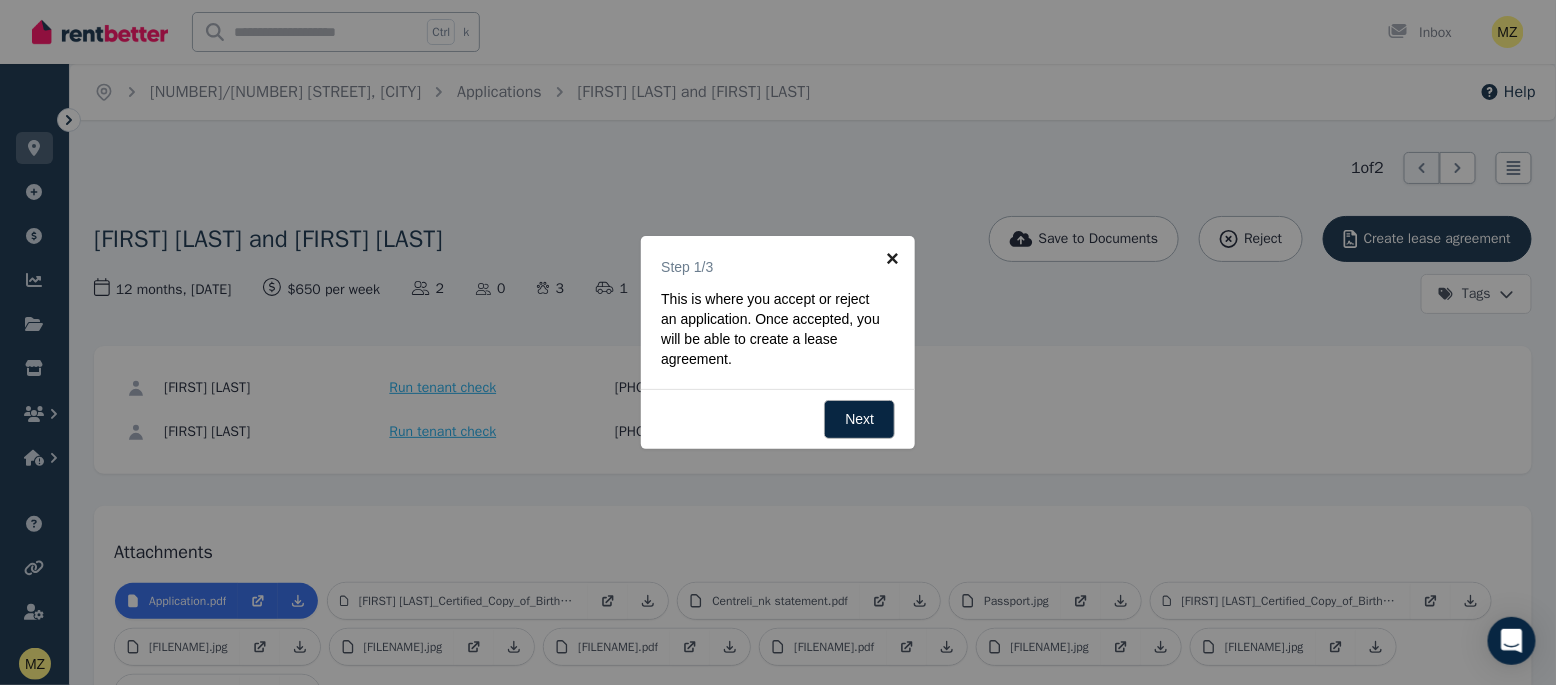 click on "×" at bounding box center (892, 258) 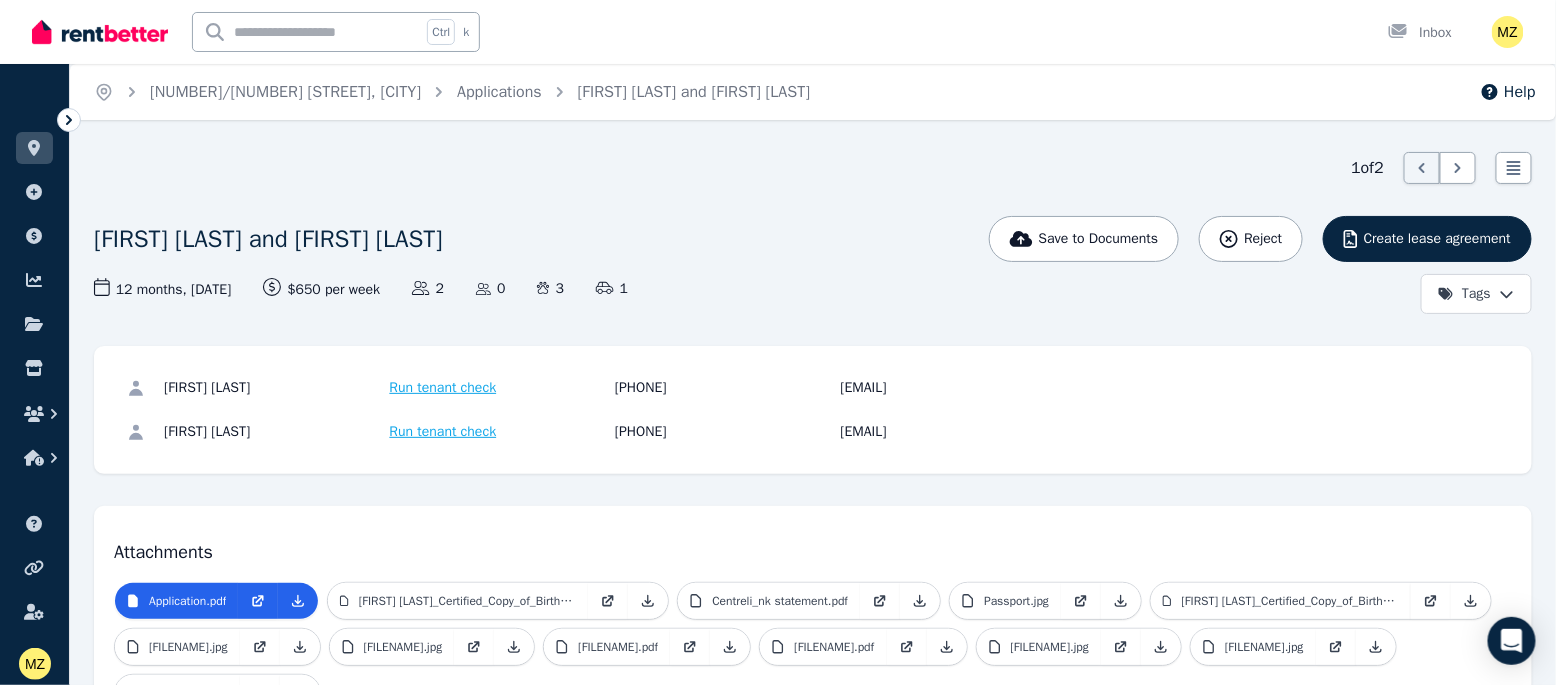 drag, startPoint x: 283, startPoint y: 391, endPoint x: 157, endPoint y: 393, distance: 126.01587 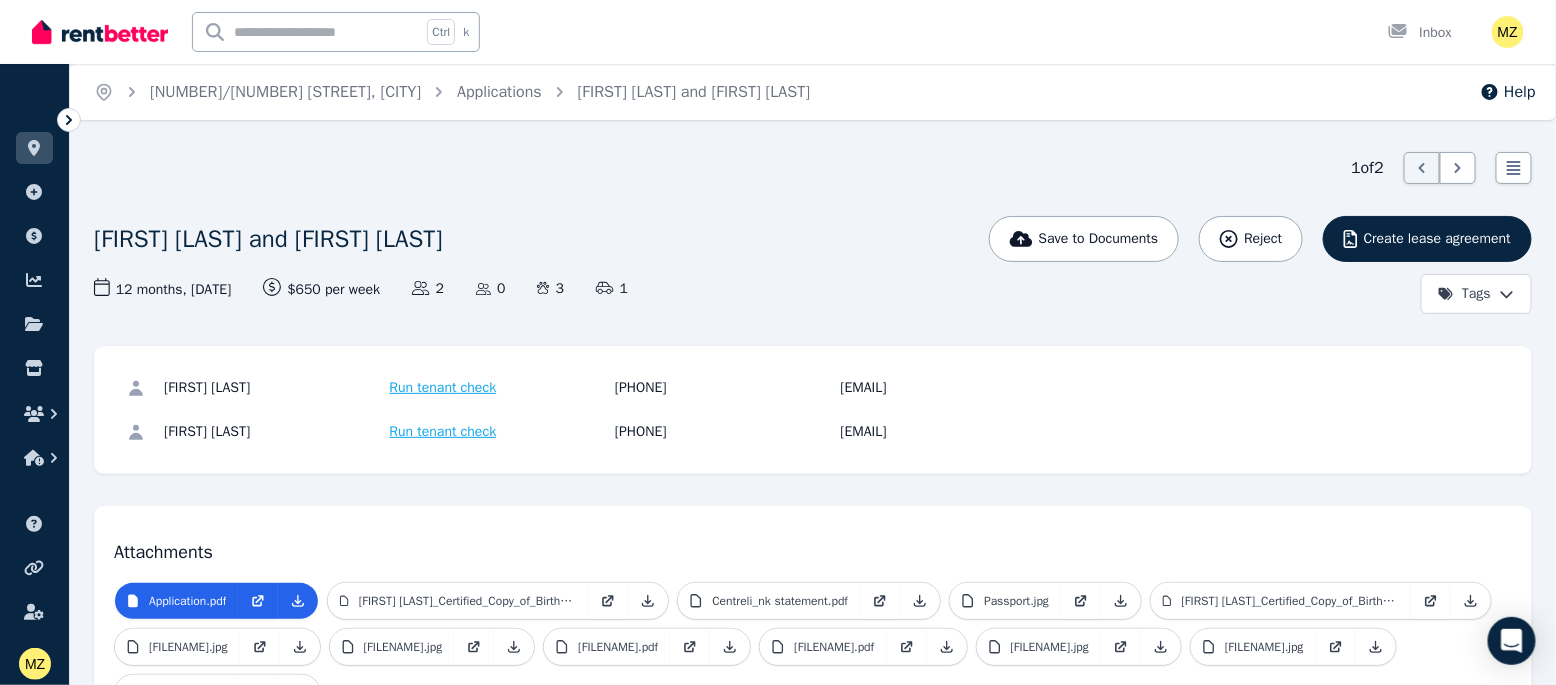 click on "[FIRST] [LAST] Run tenant check [PHONE] [EMAIL]" at bounding box center [813, 388] 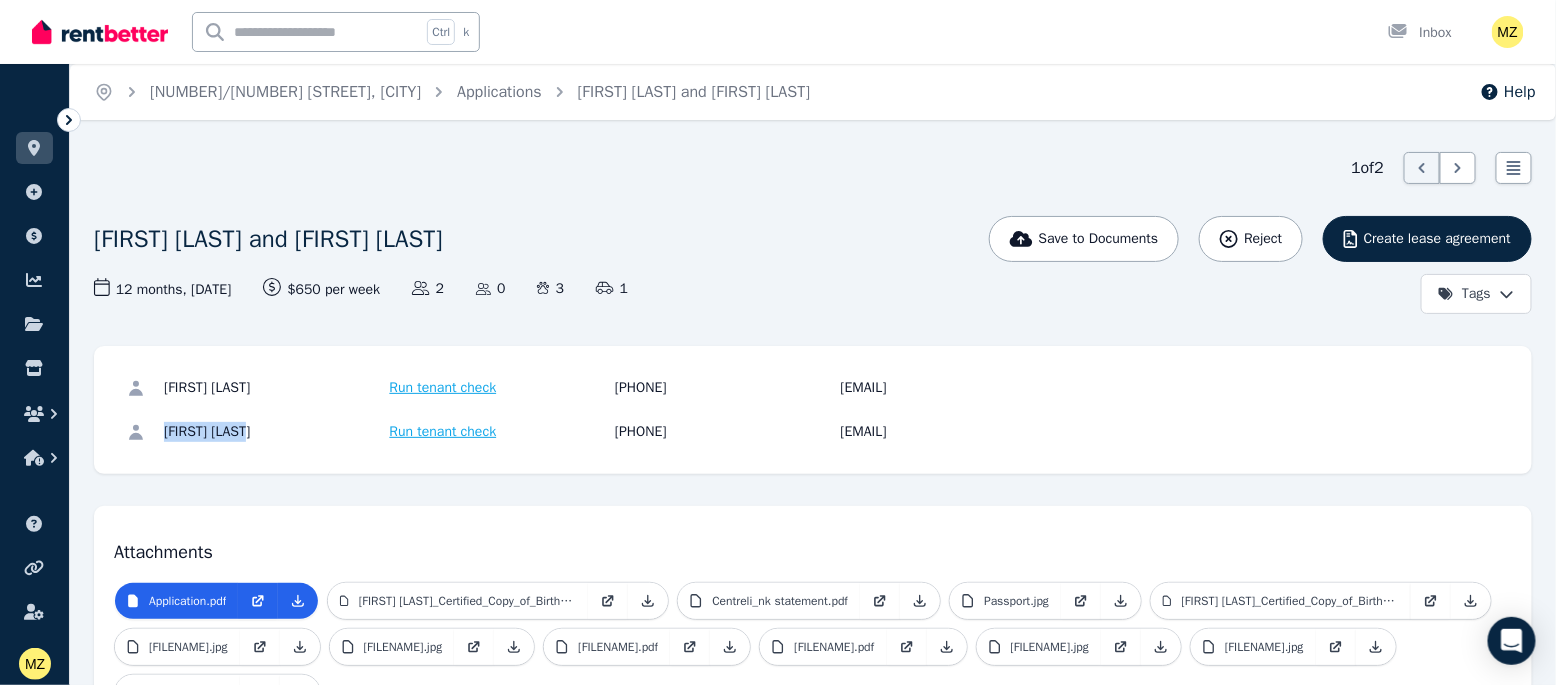drag, startPoint x: 268, startPoint y: 433, endPoint x: 159, endPoint y: 440, distance: 109.22454 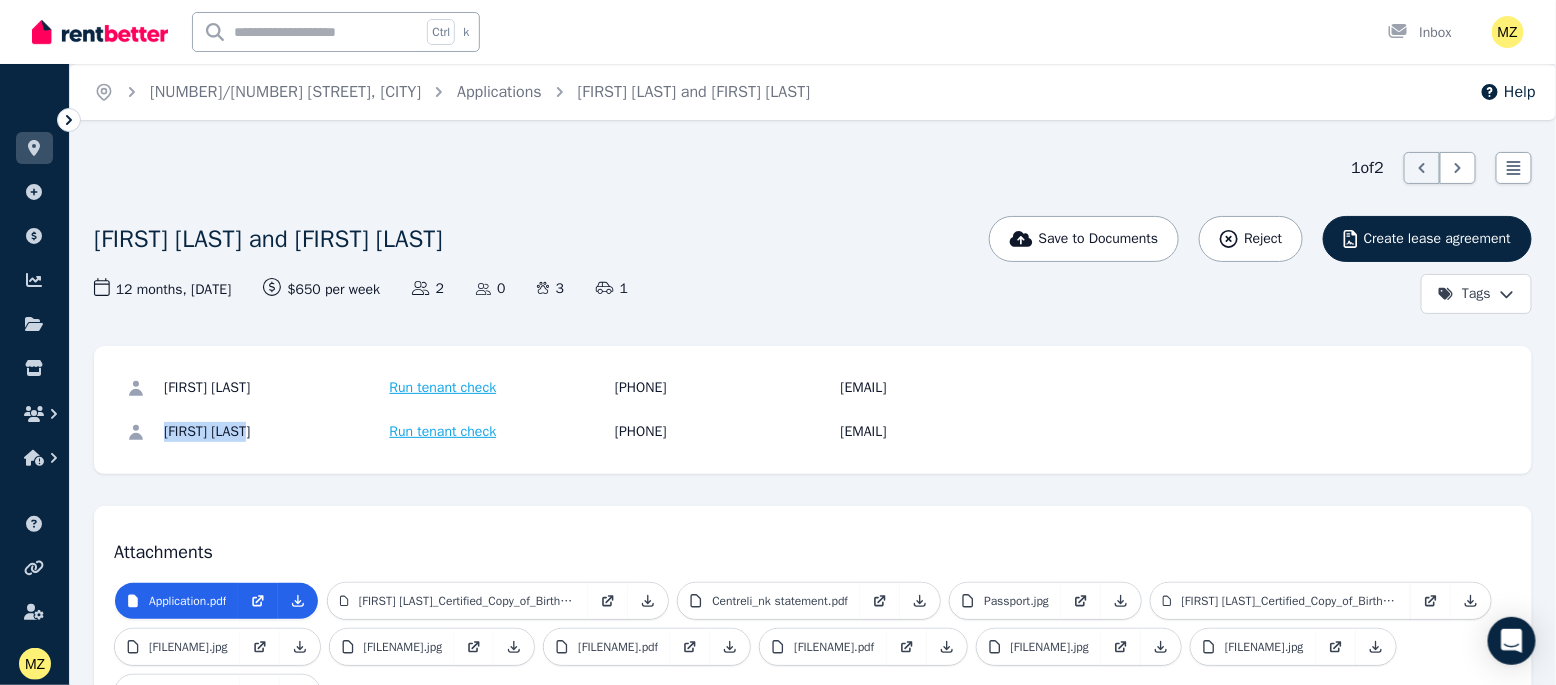 click on "[FIRST] [LAST] Run tenant check [PHONE] [EMAIL]" at bounding box center (813, 432) 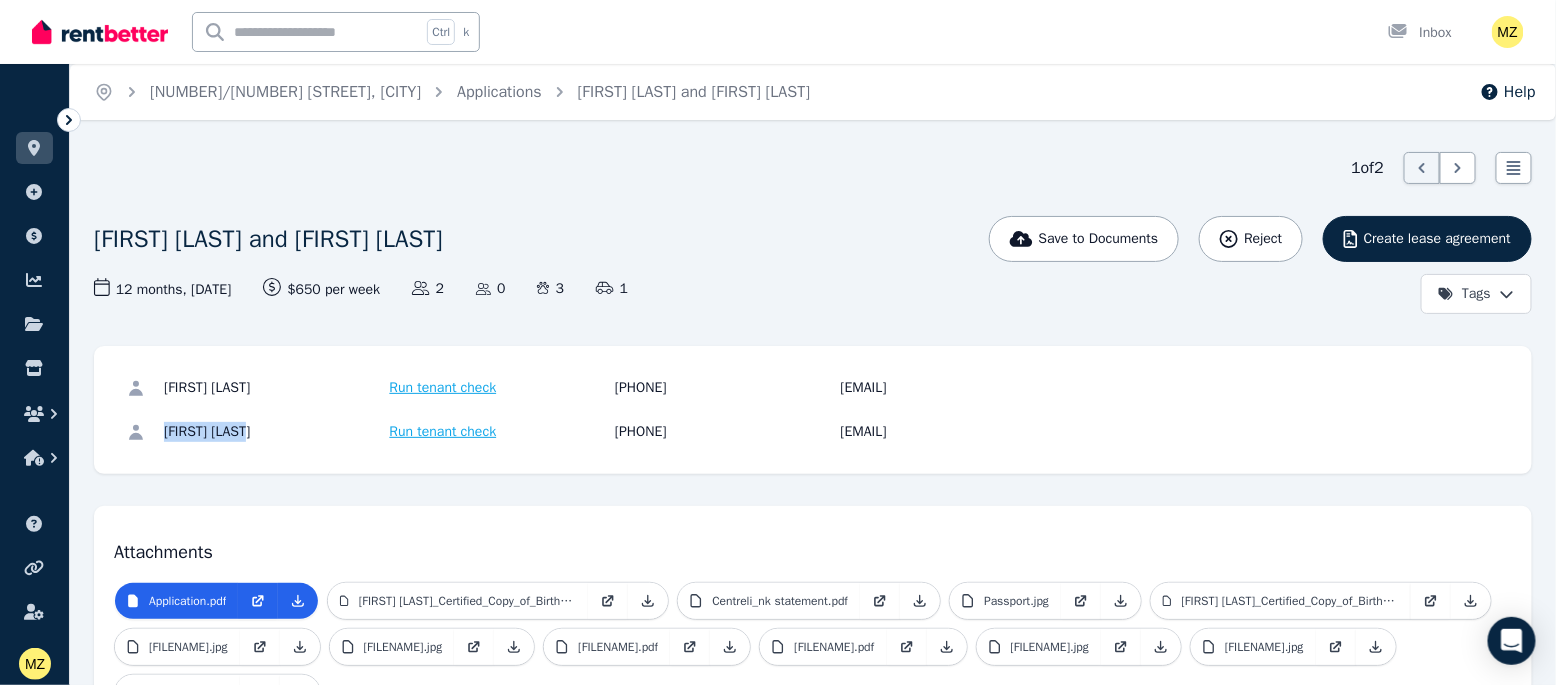 drag, startPoint x: 713, startPoint y: 433, endPoint x: 614, endPoint y: 435, distance: 99.0202 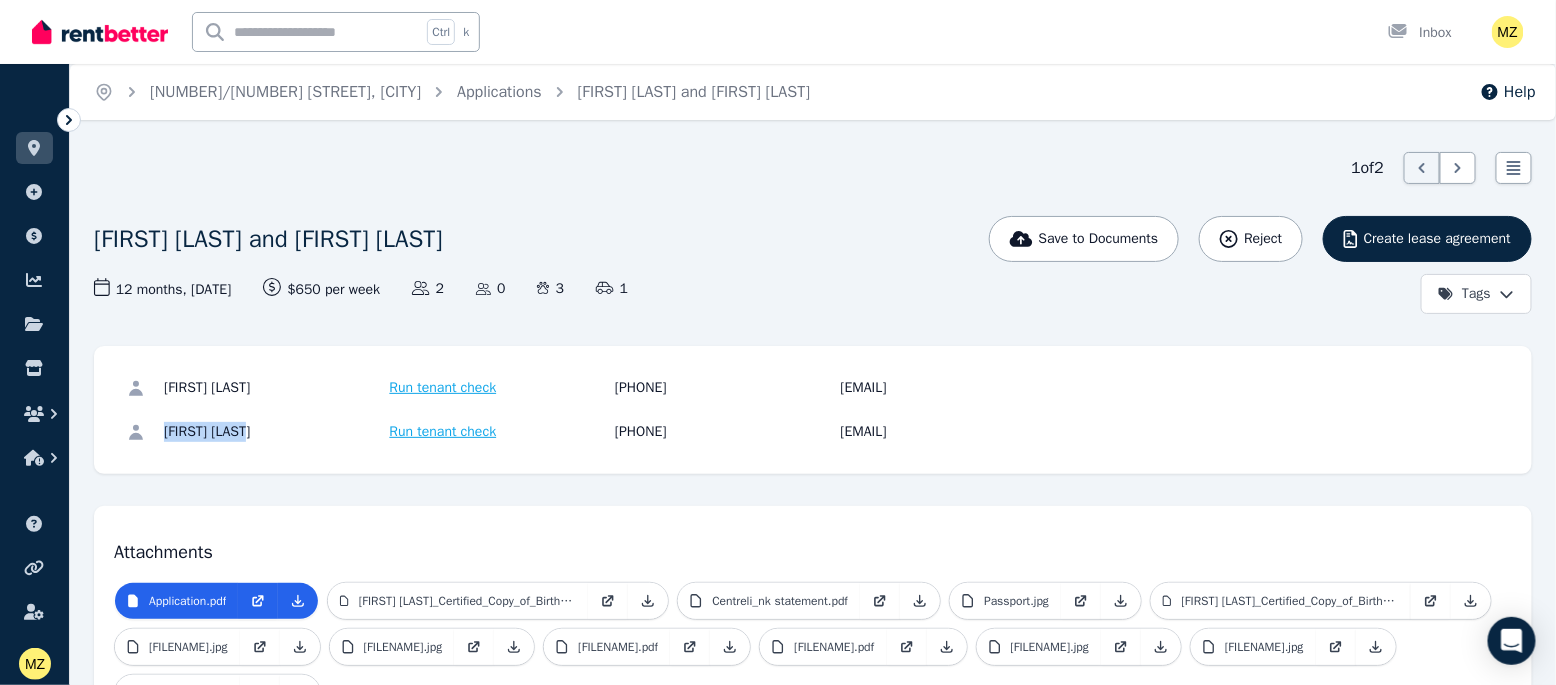 click on "[PHONE]" at bounding box center (725, 432) 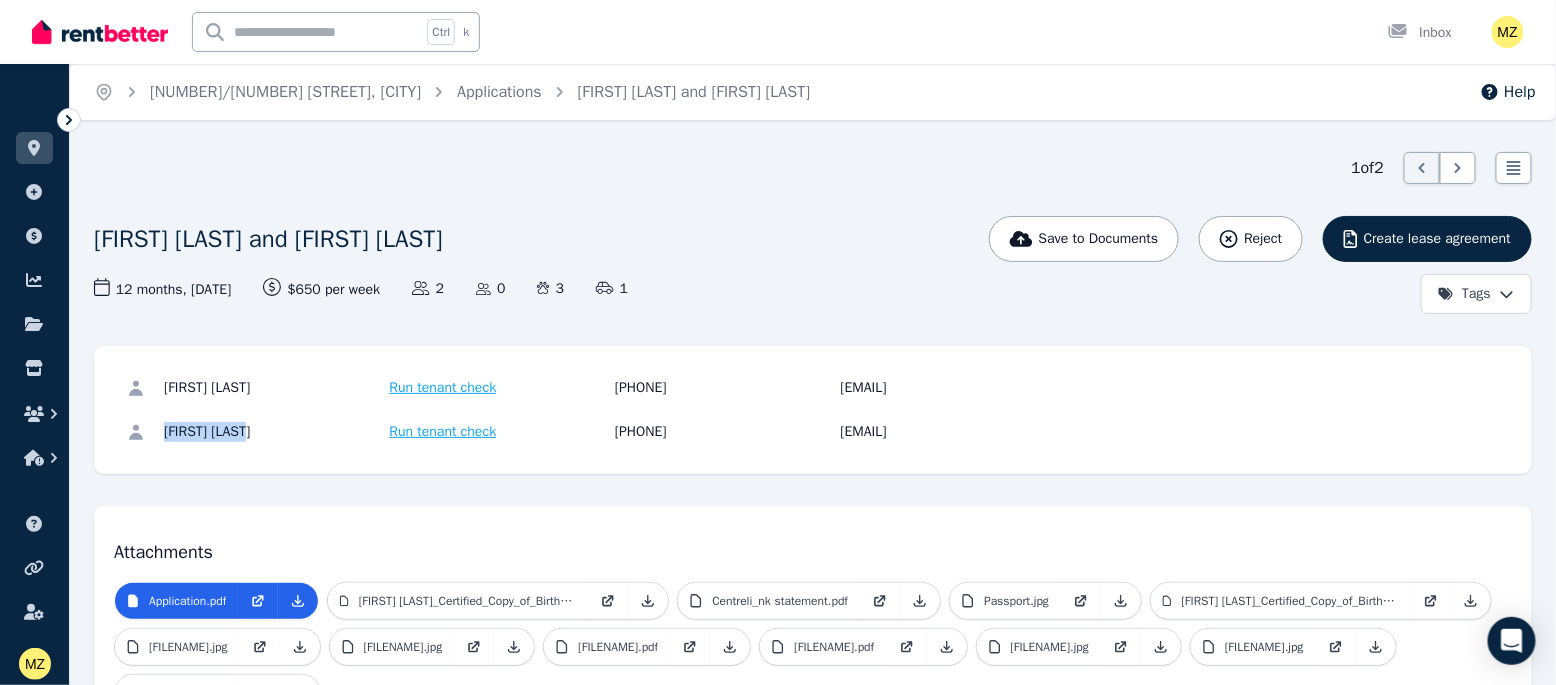 drag, startPoint x: 1045, startPoint y: 426, endPoint x: 842, endPoint y: 433, distance: 203.12065 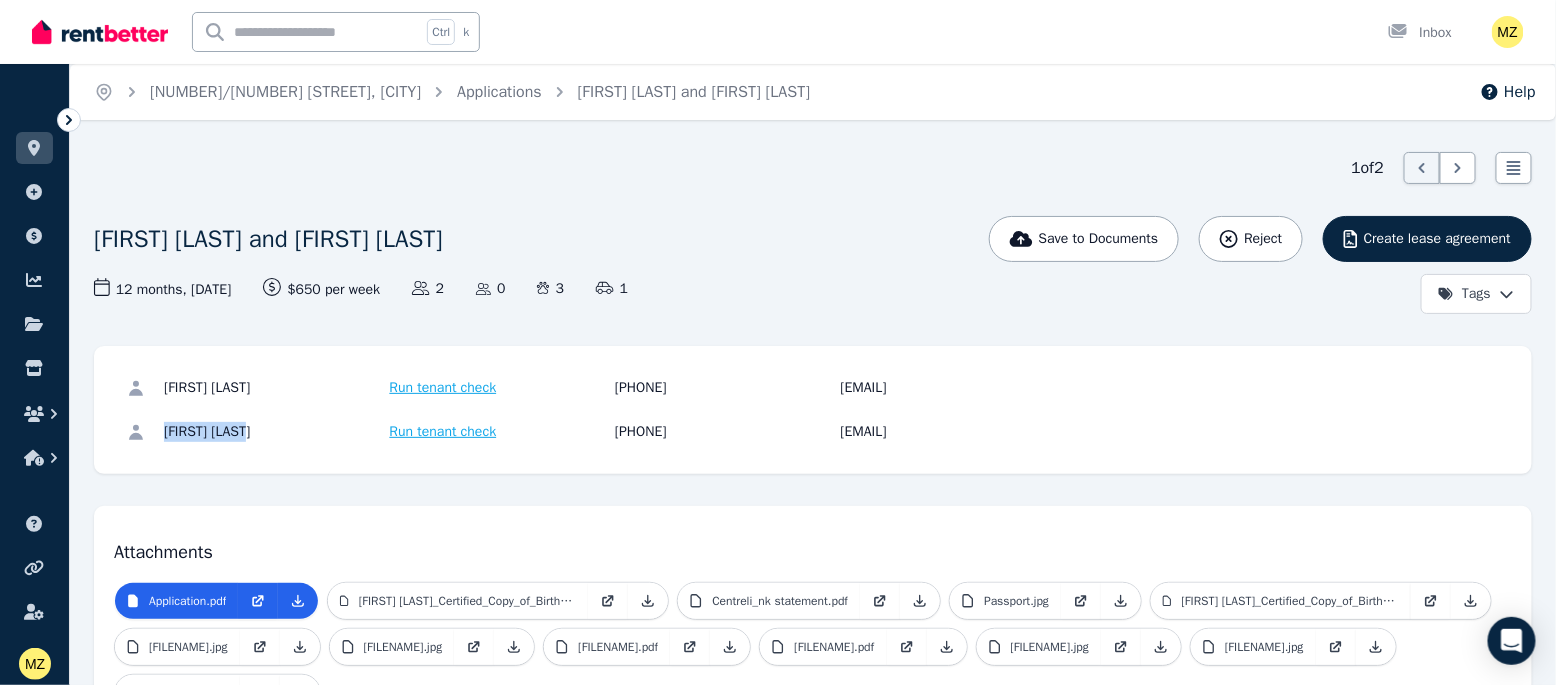 click on "[EMAIL]" at bounding box center (951, 432) 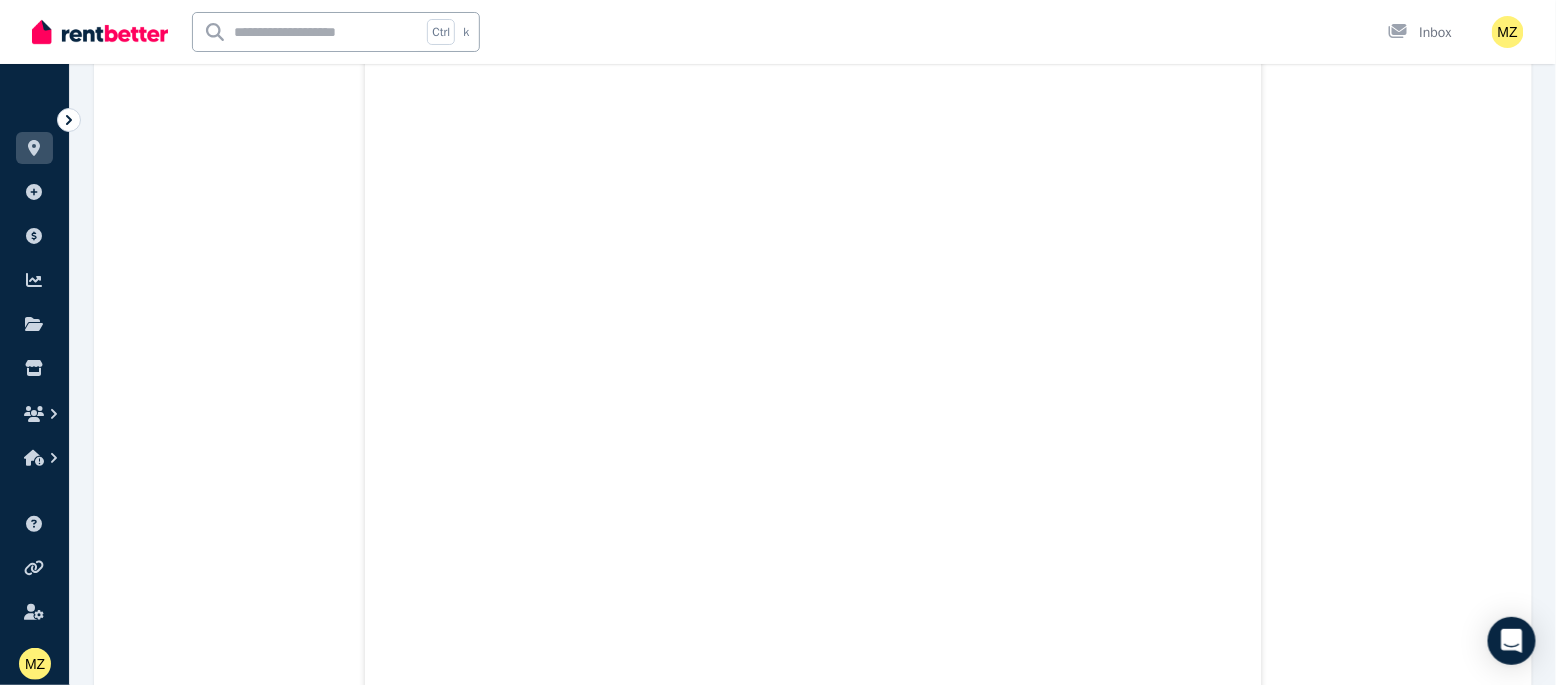 scroll, scrollTop: 26016, scrollLeft: 0, axis: vertical 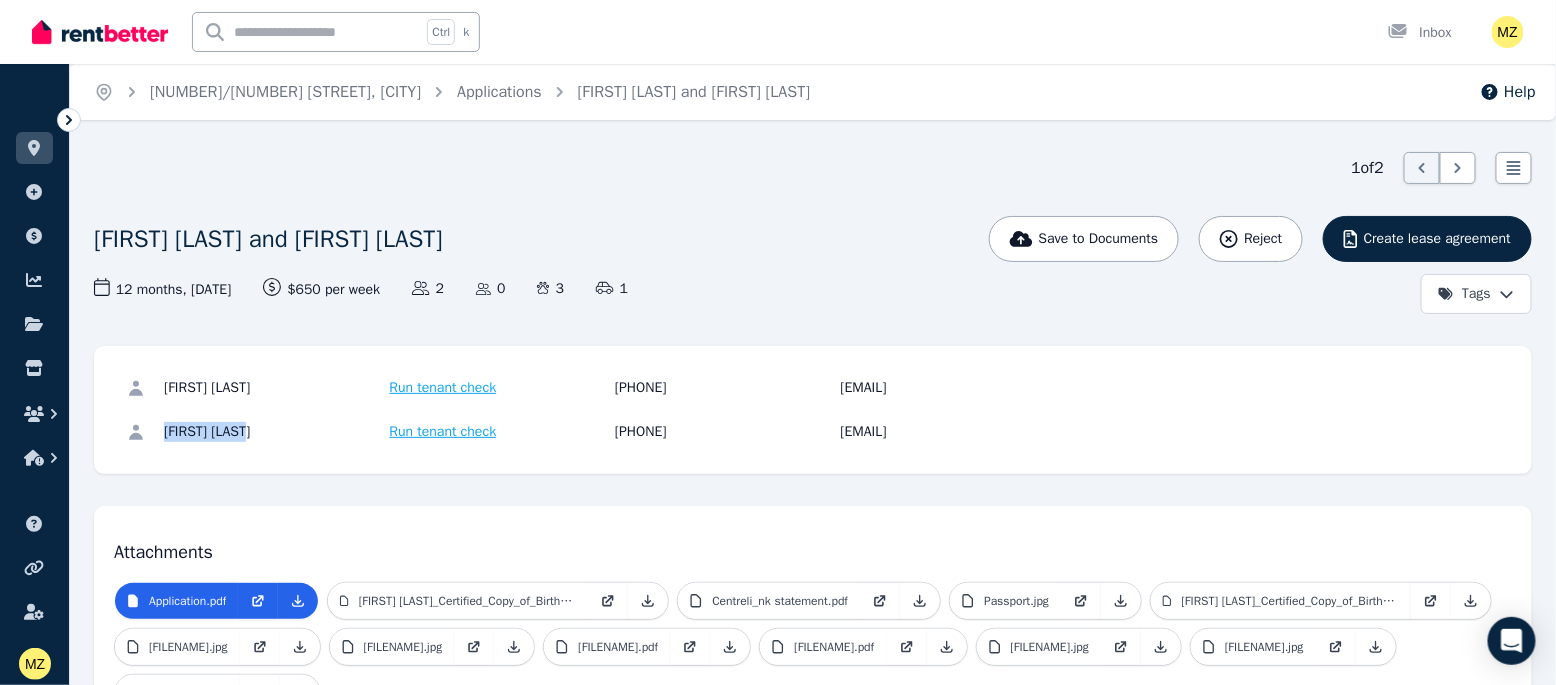 click on "[FIRST] [LAST] Run tenant check [PHONE] [EMAIL]" at bounding box center [813, 432] 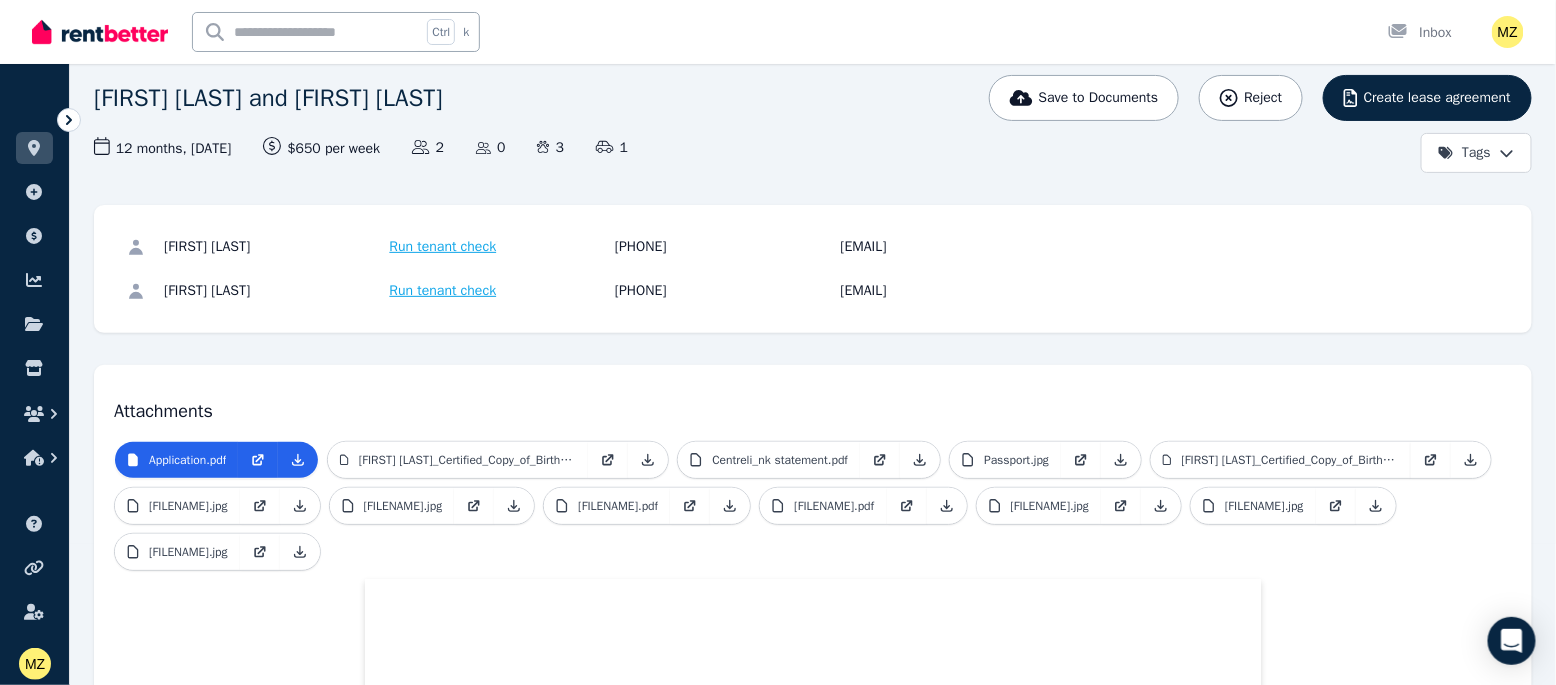 scroll, scrollTop: 0, scrollLeft: 0, axis: both 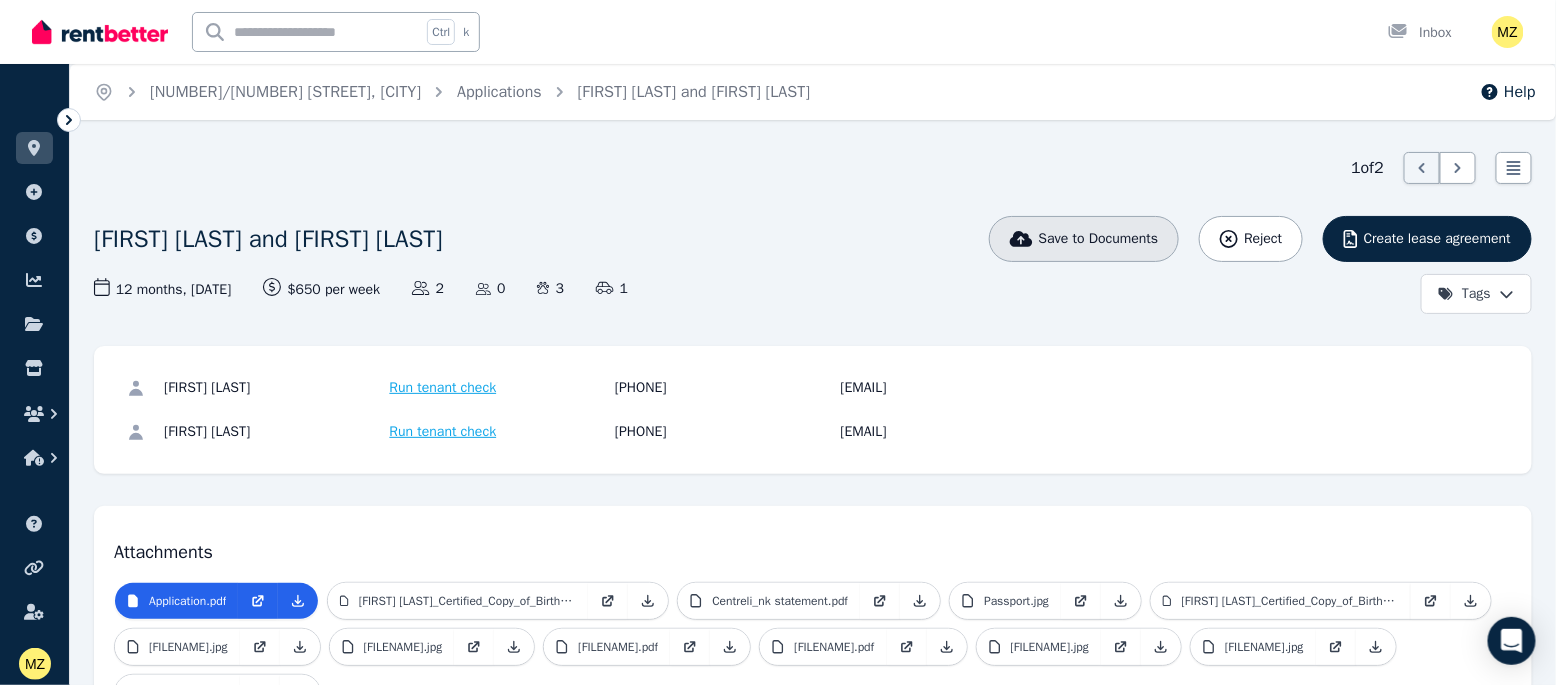 click on "Save to Documents" at bounding box center [1099, 239] 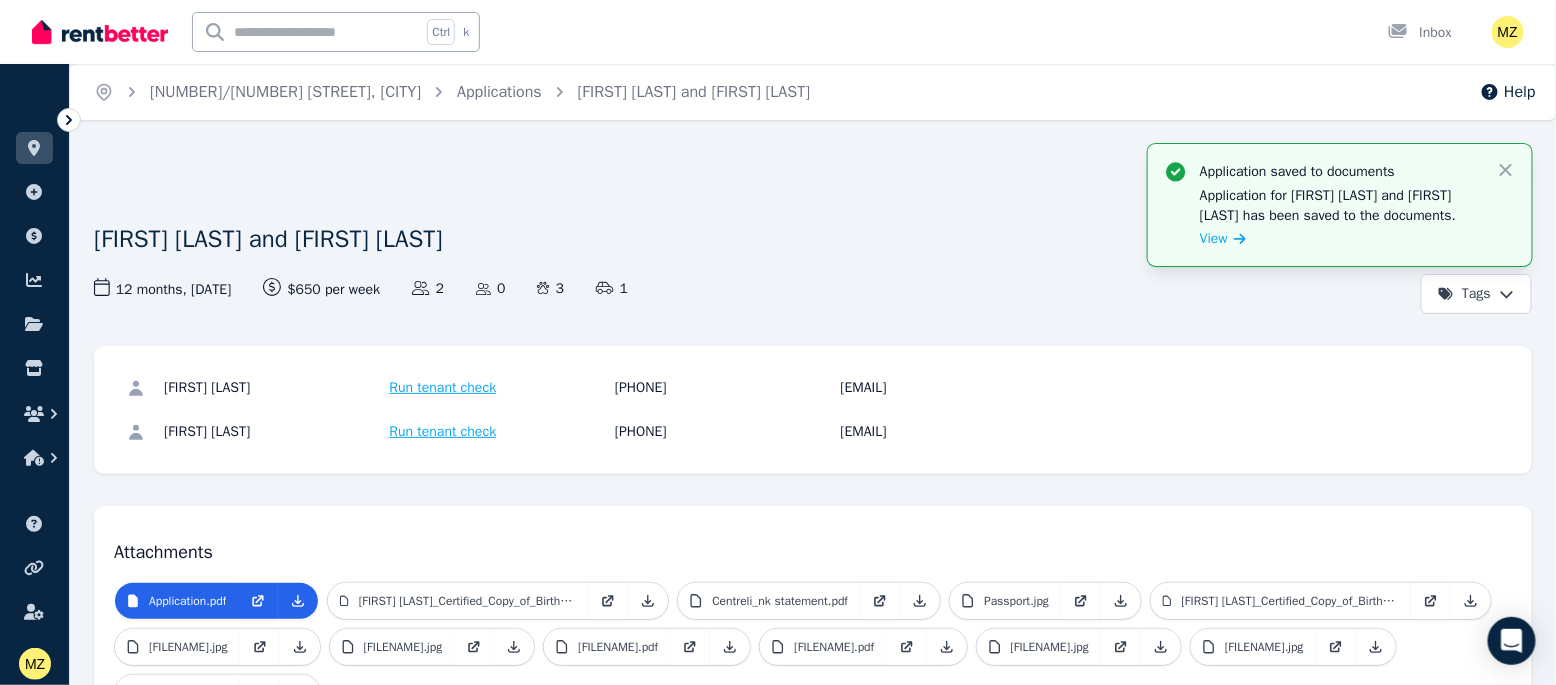 click 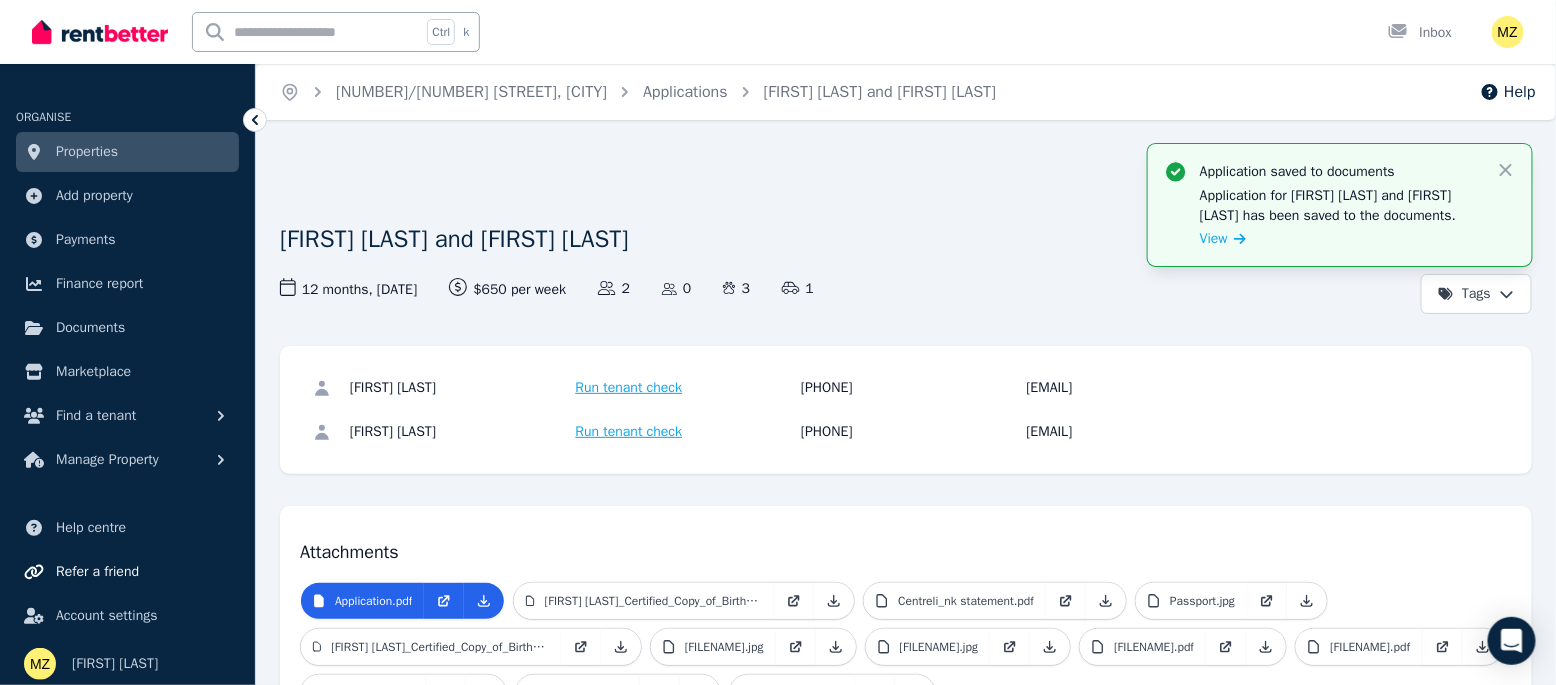 scroll, scrollTop: 6, scrollLeft: 0, axis: vertical 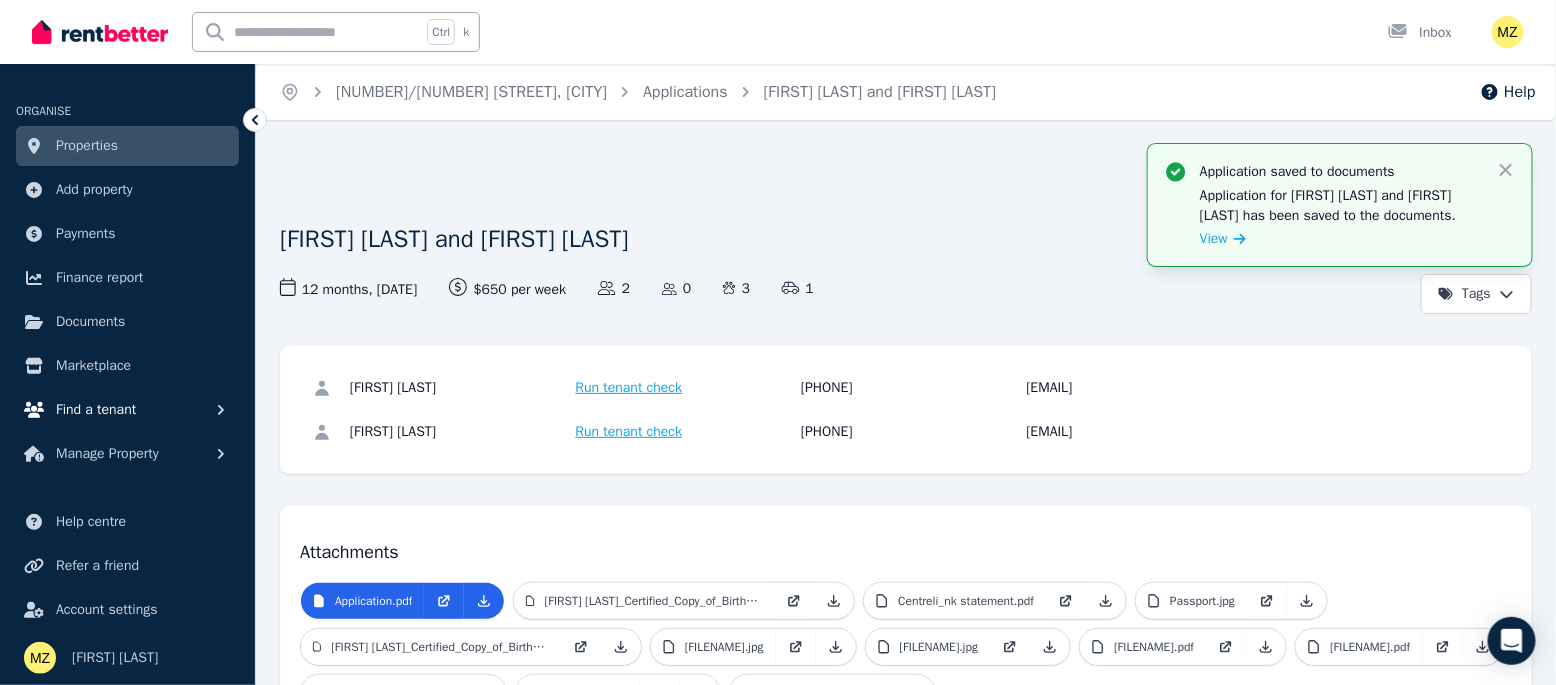 click 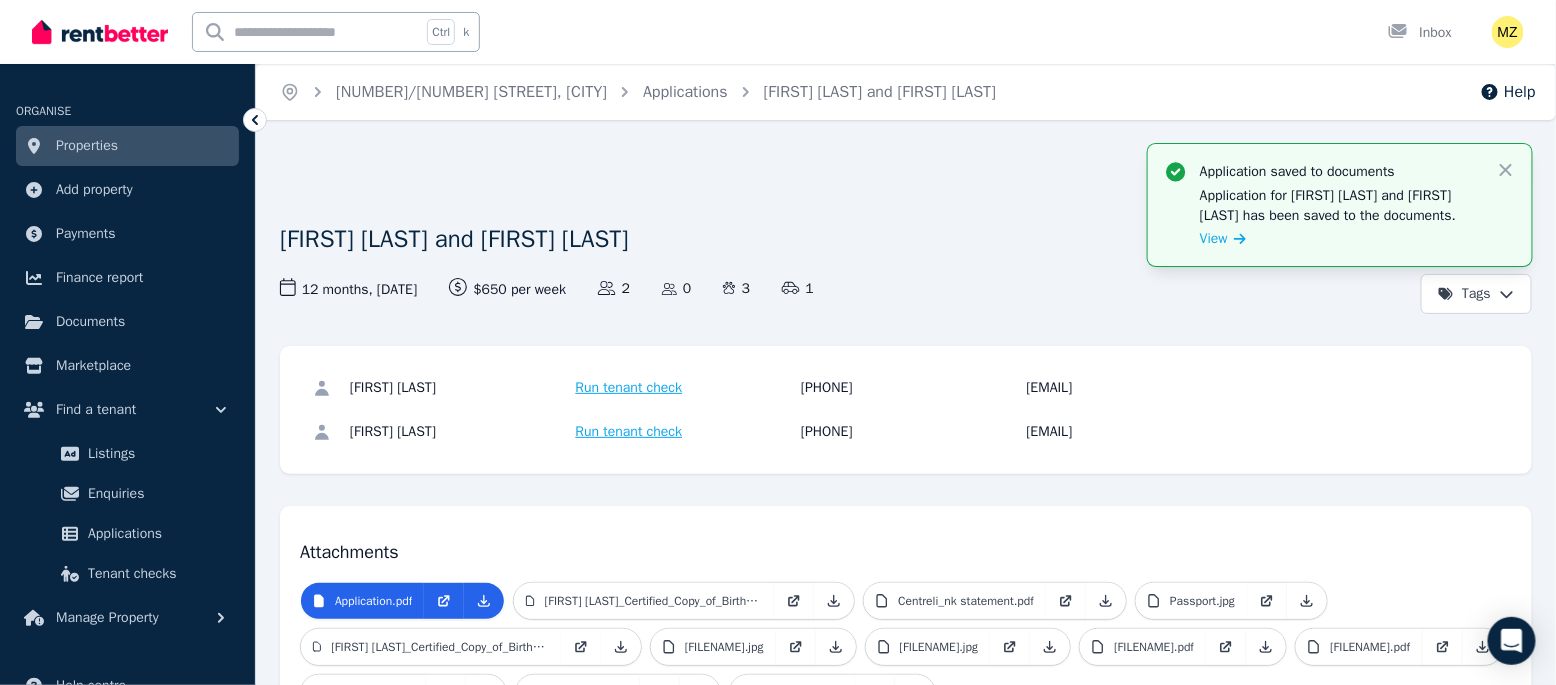 click on "[FIRST] [LAST] and [FIRST] [LAST]" at bounding box center [694, 239] 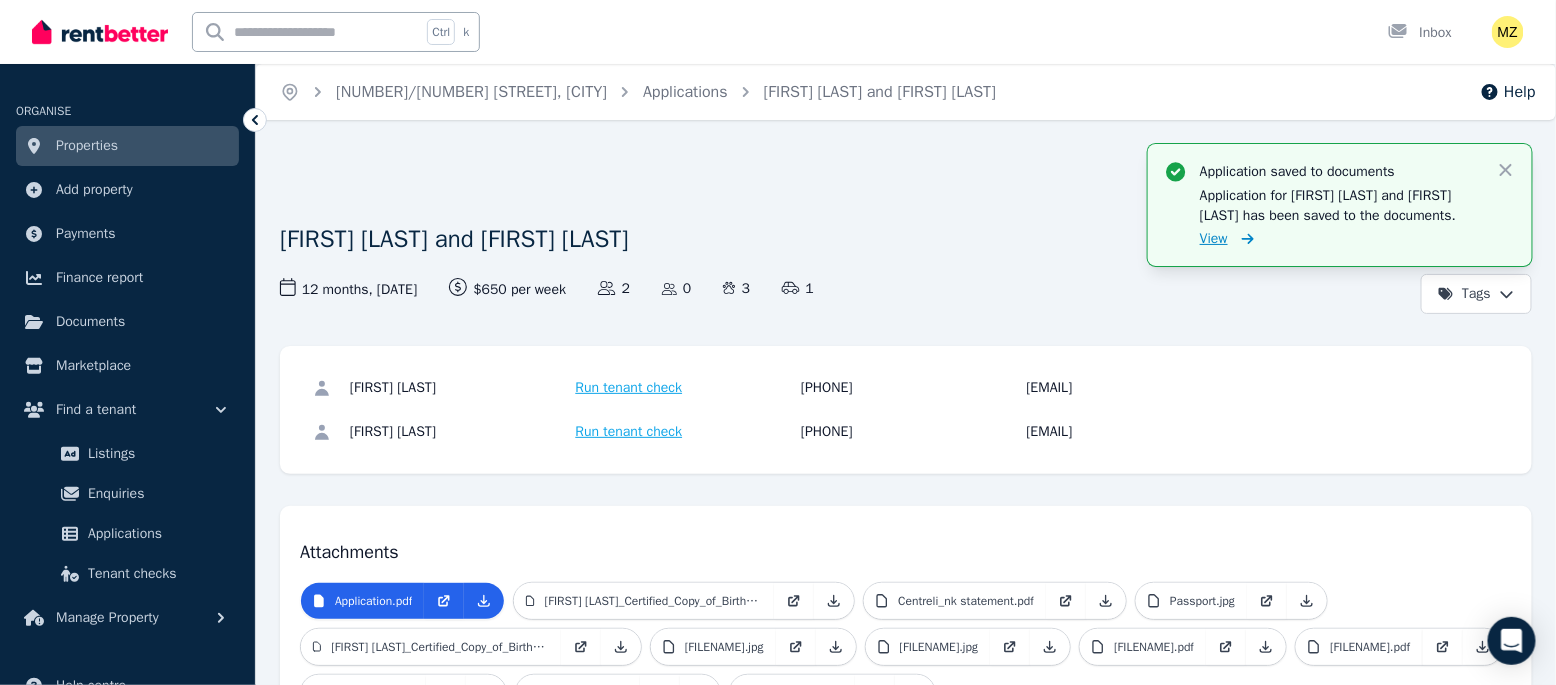 click on "View" at bounding box center [1214, 239] 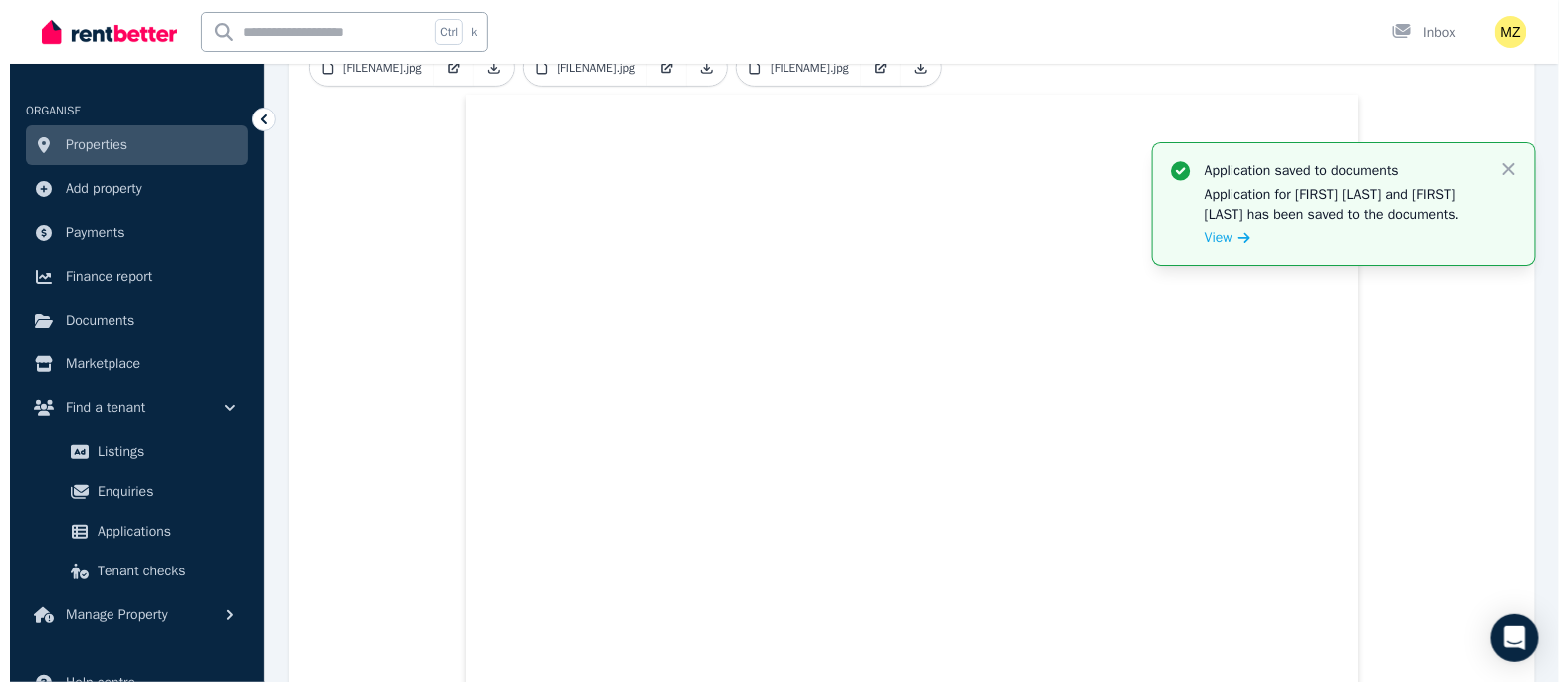 scroll, scrollTop: 0, scrollLeft: 0, axis: both 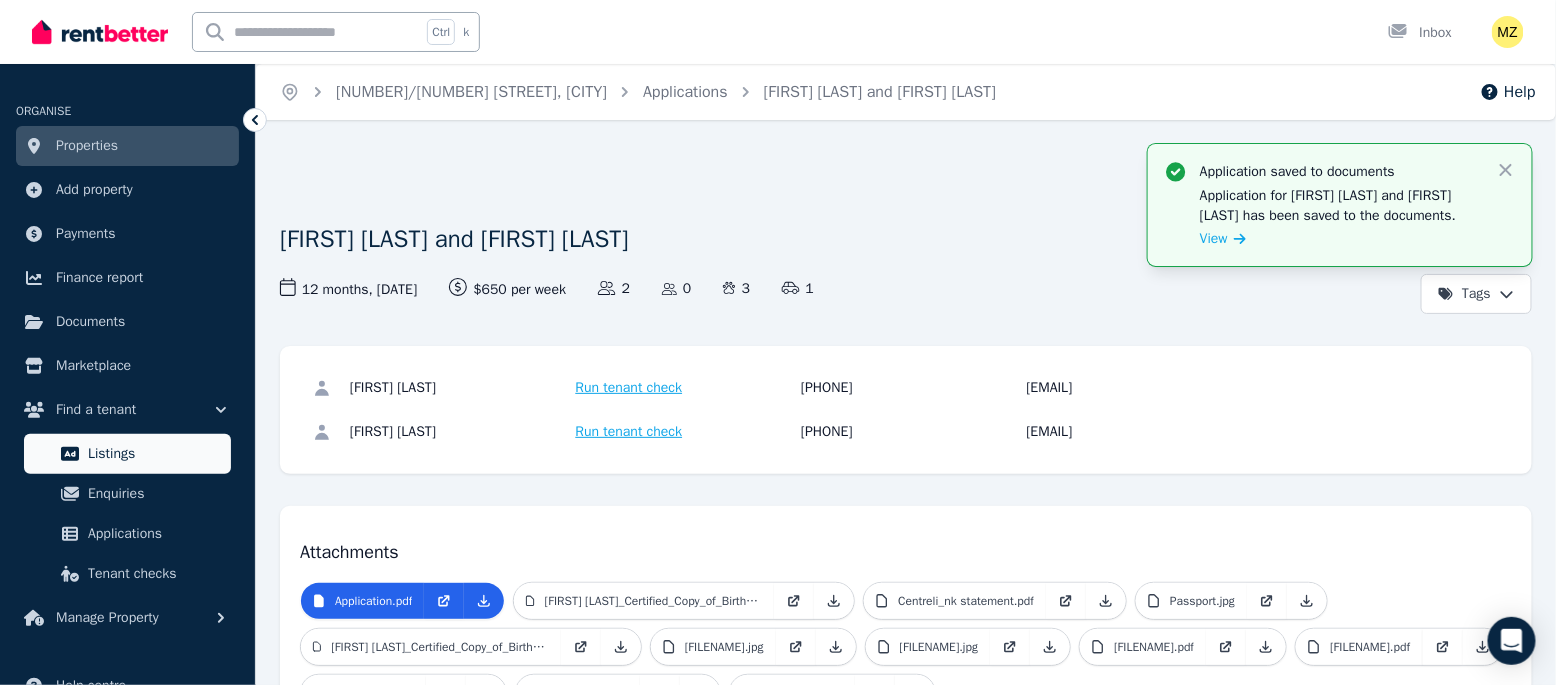 click on "Listings" at bounding box center [155, 454] 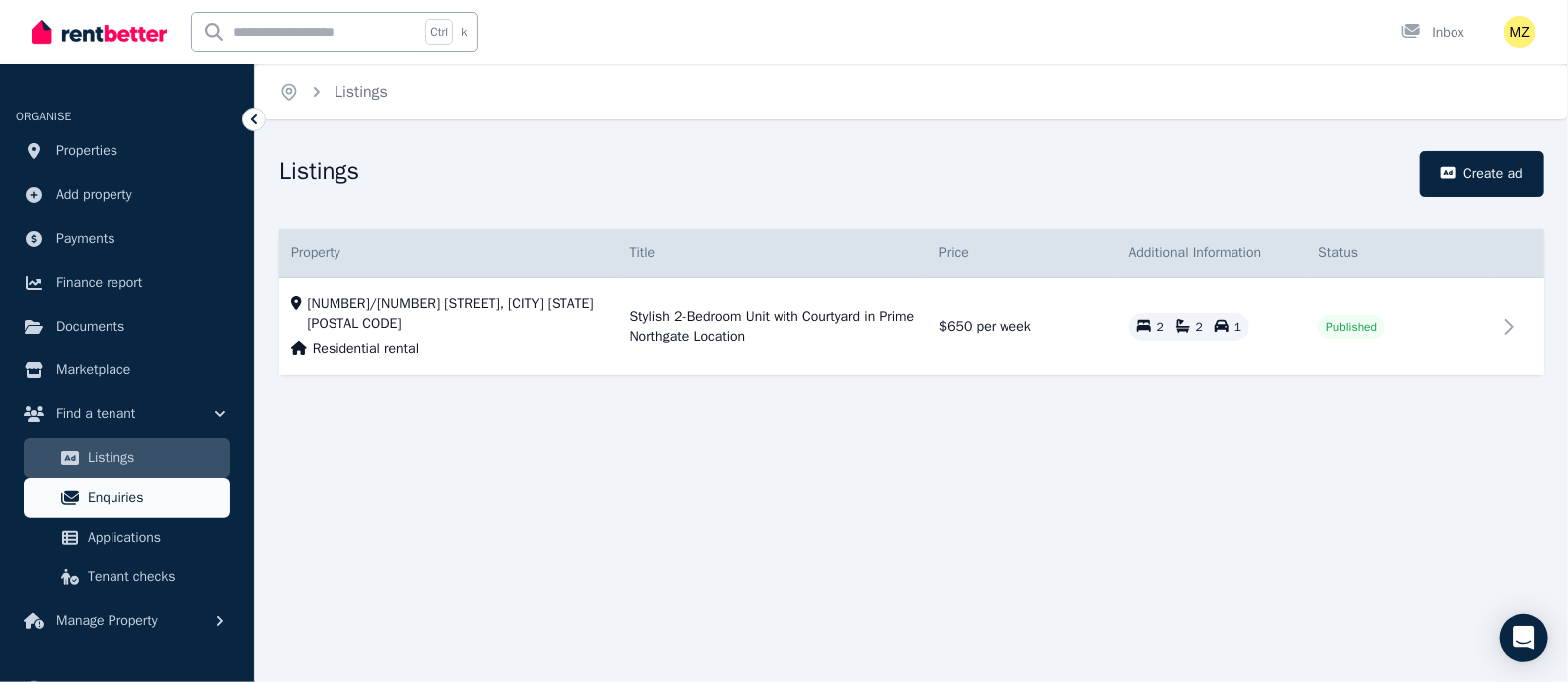 click on "Enquiries" at bounding box center [154, 498] 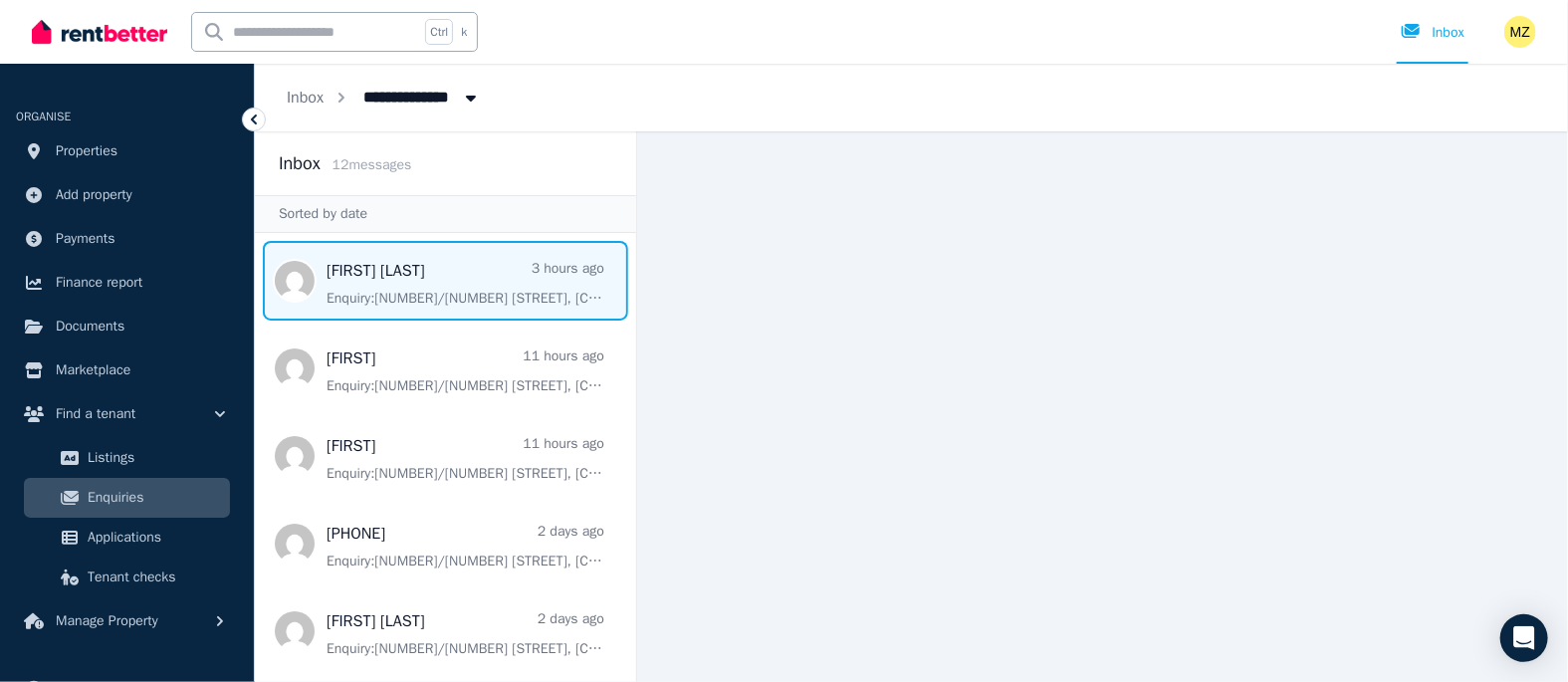 click at bounding box center [445, 281] 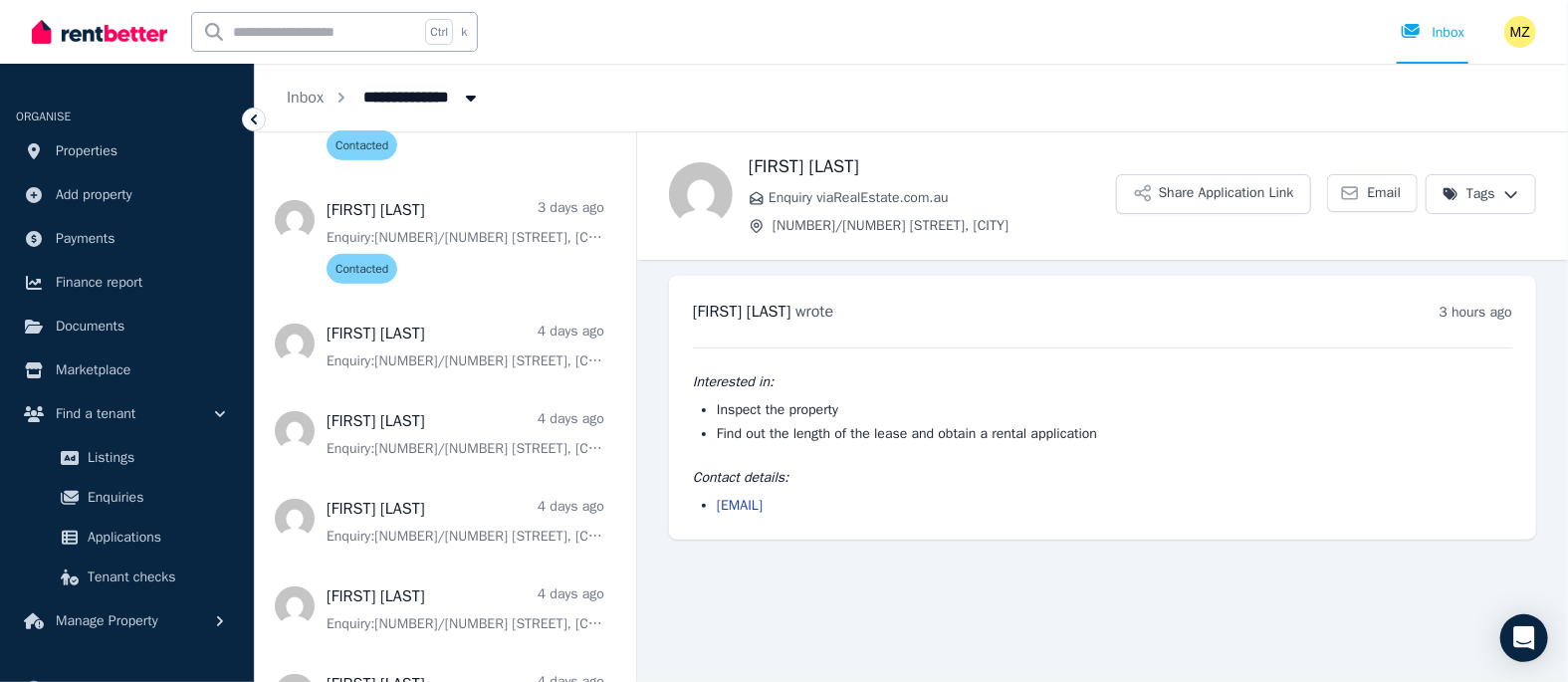 scroll, scrollTop: 679, scrollLeft: 0, axis: vertical 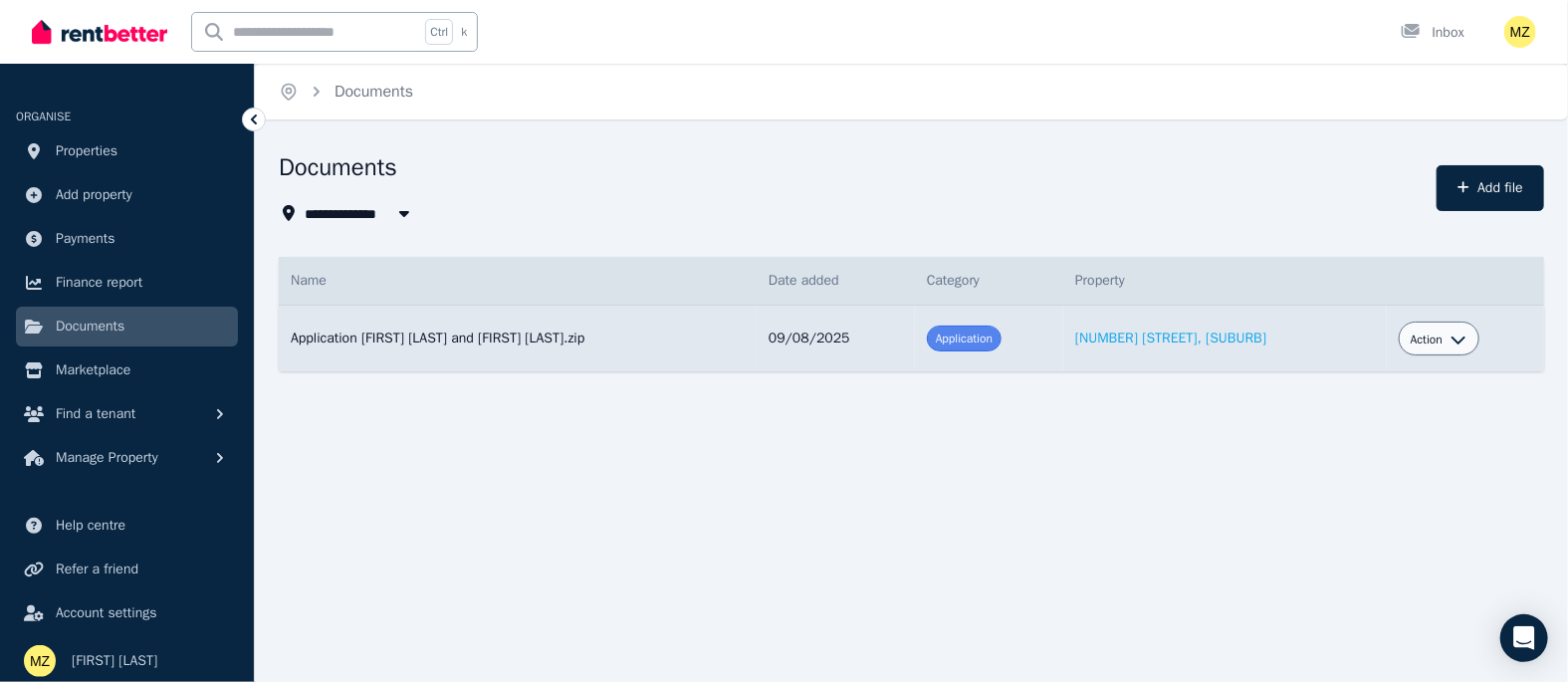 click on "Action" at bounding box center (1427, 340) 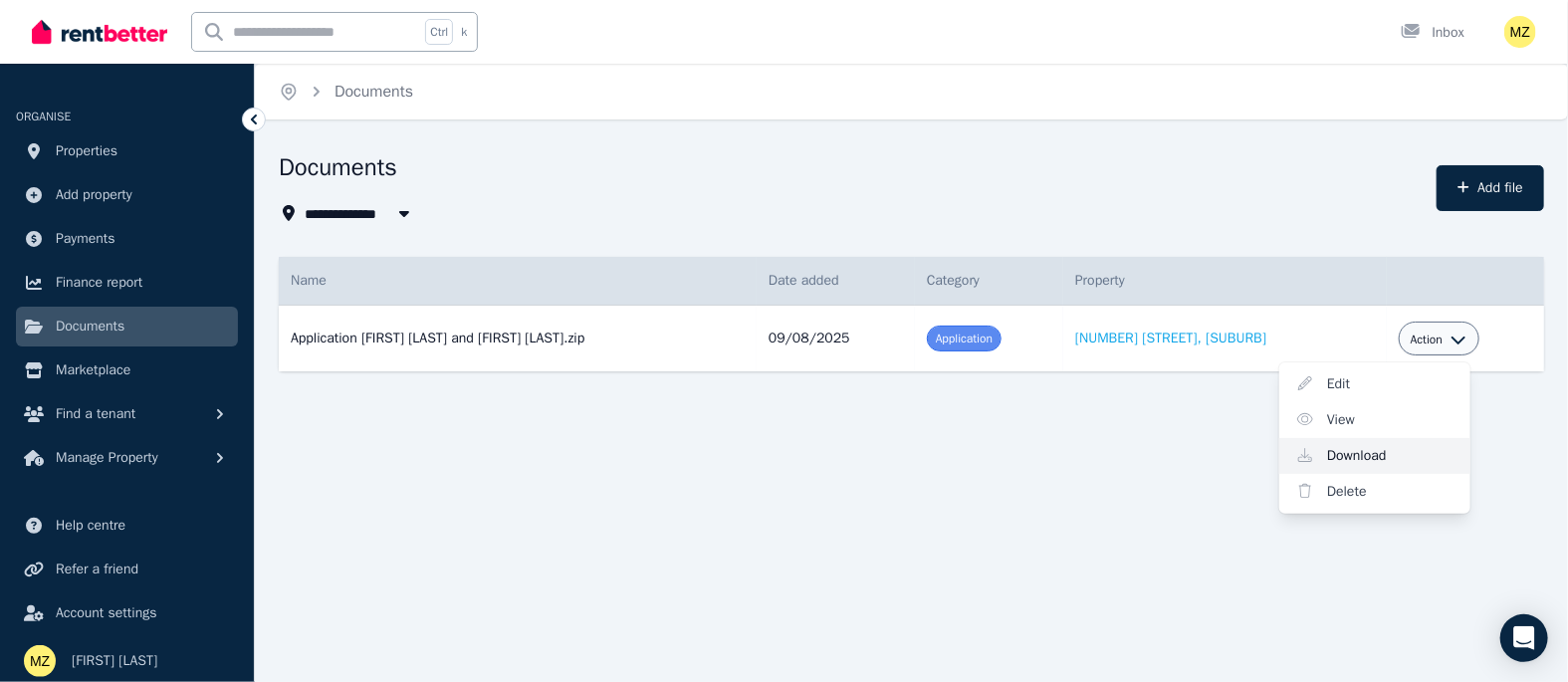 click on "Download" at bounding box center (1375, 456) 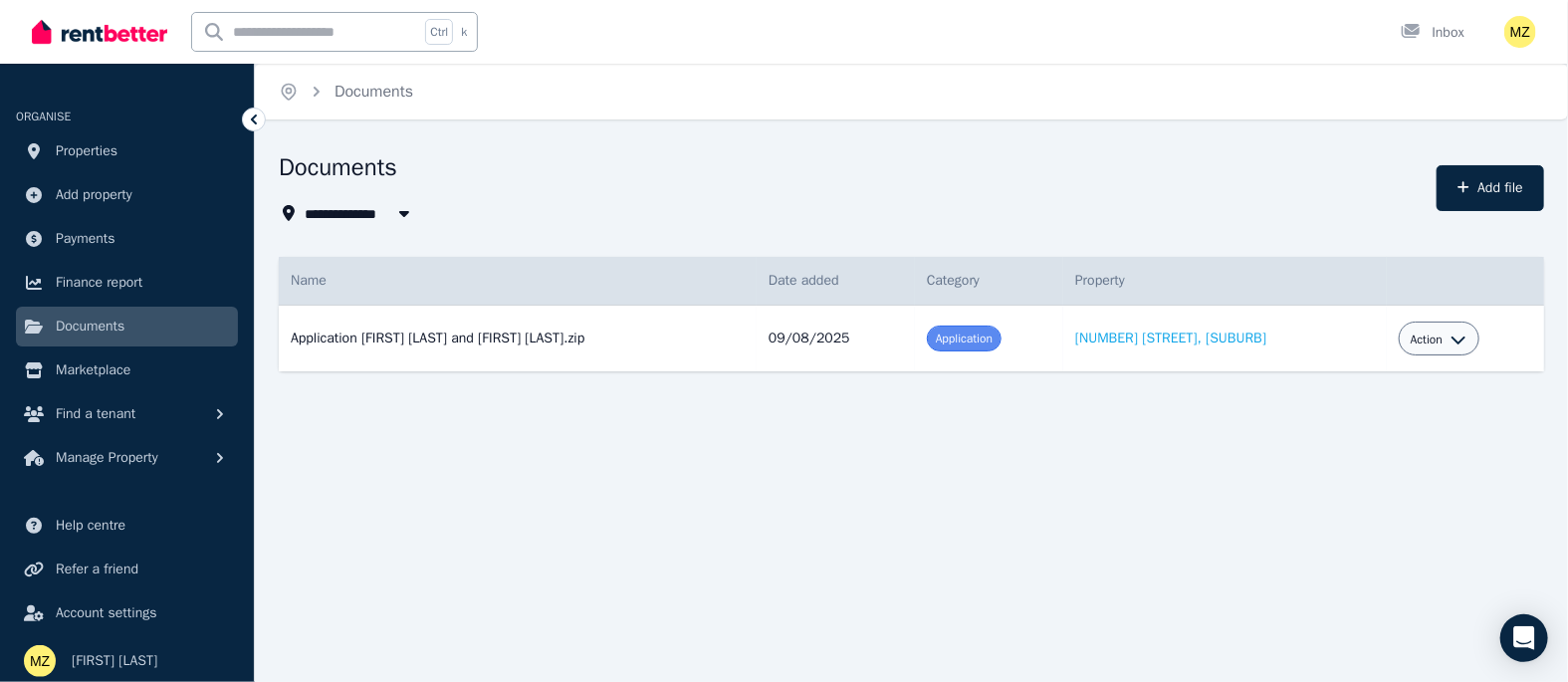click 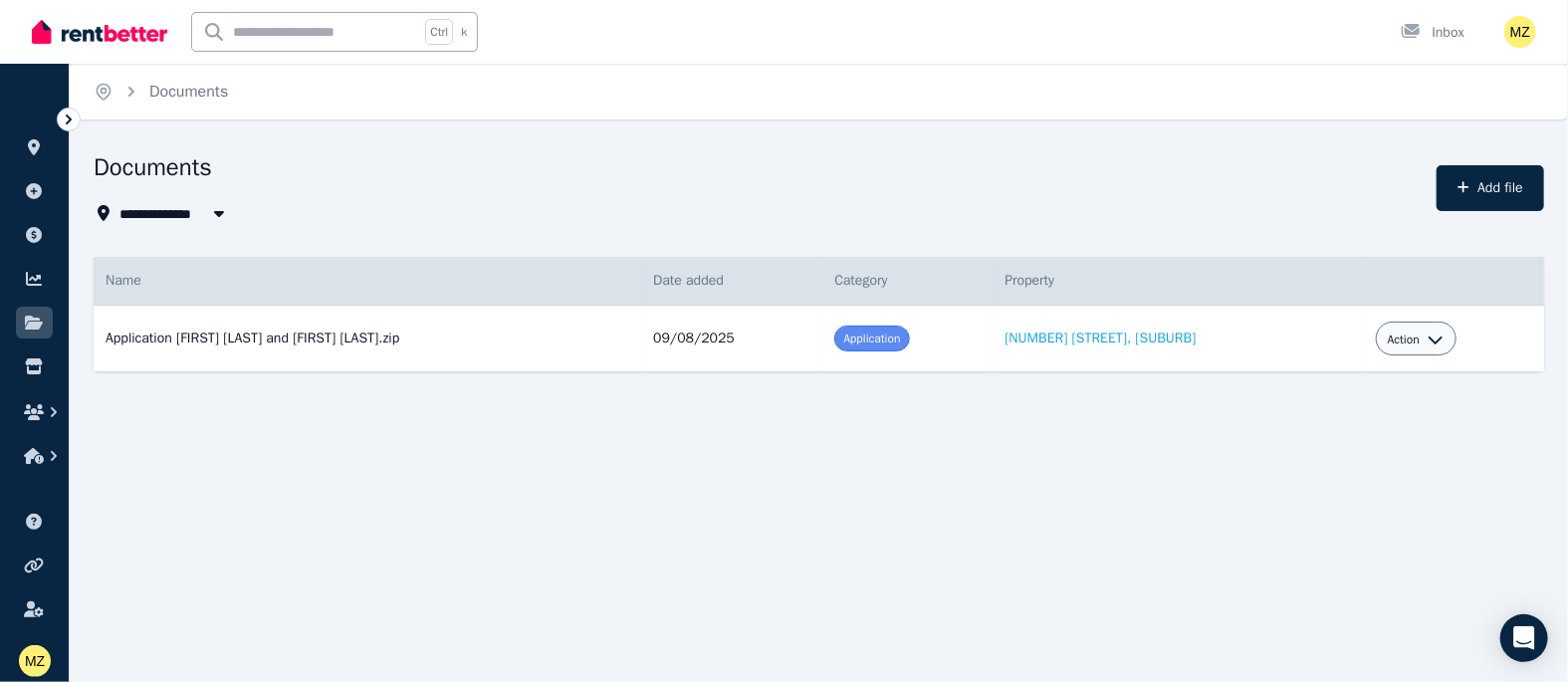click 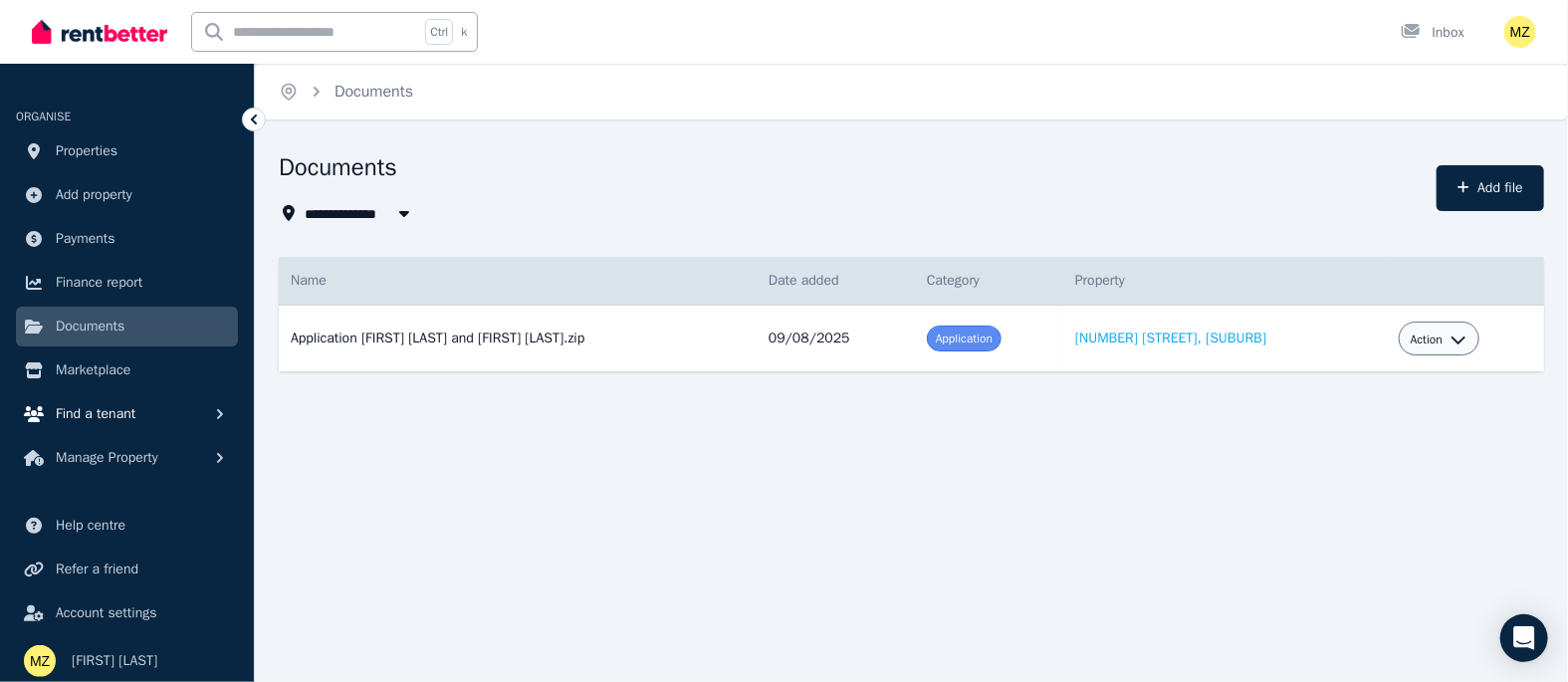 click on "Find a tenant" at bounding box center [96, 414] 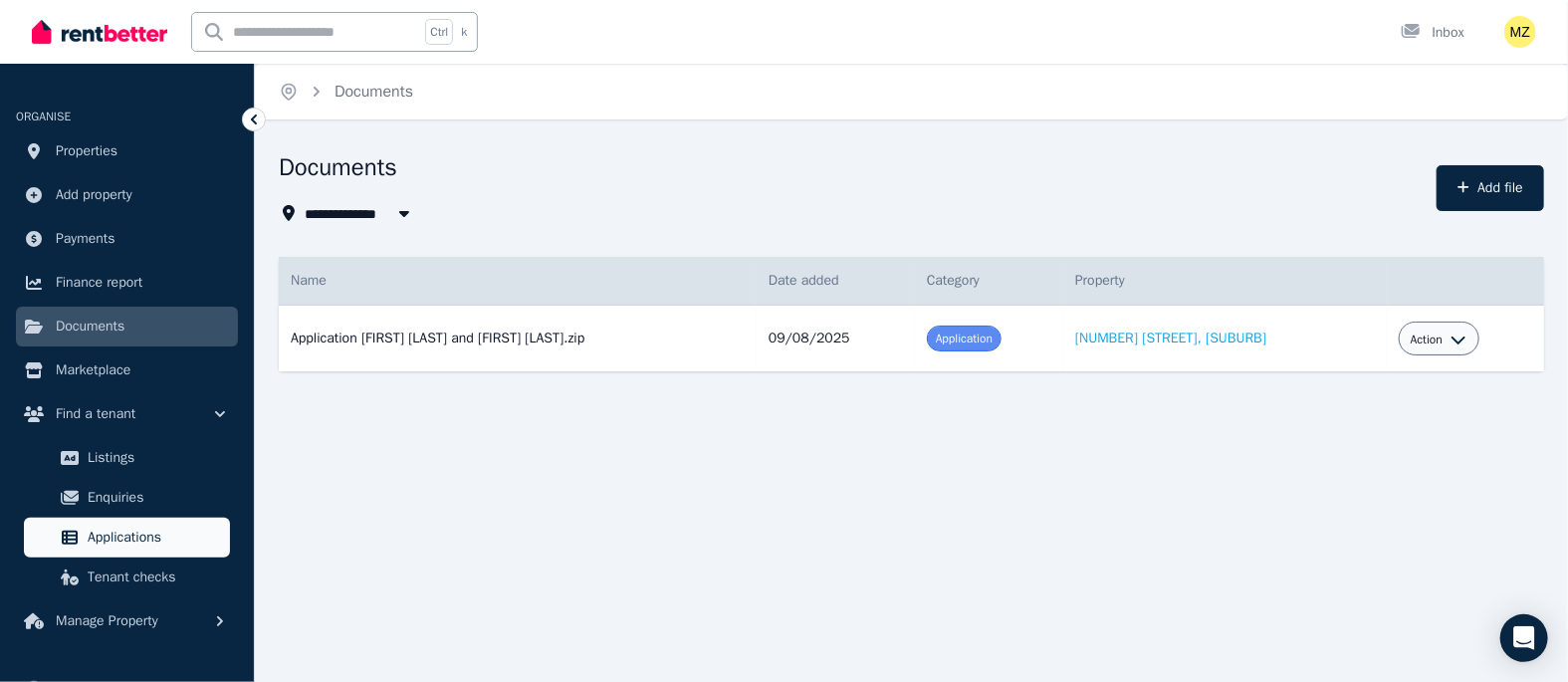 click on "Applications" at bounding box center [154, 538] 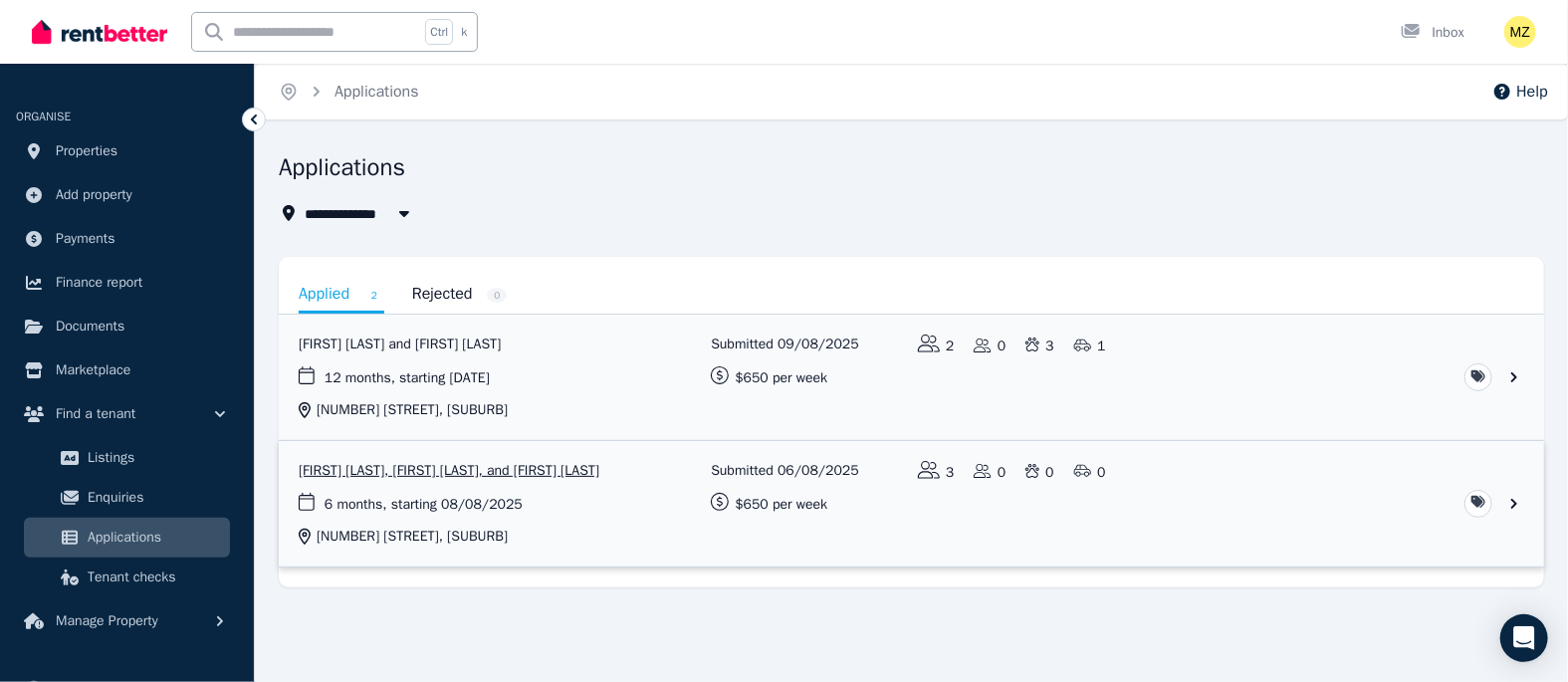 click at bounding box center (911, 504) 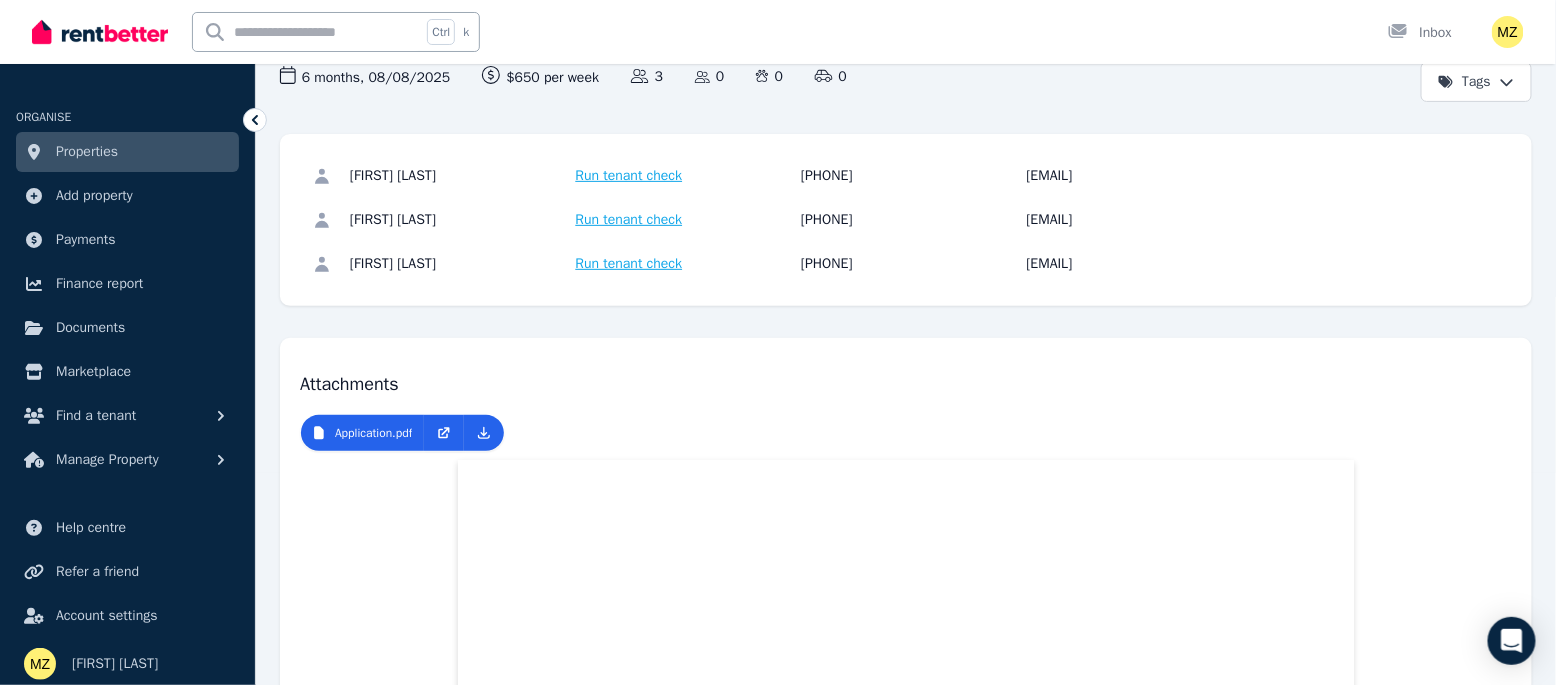 click on "2  of  2 List view Carmen Lama, Sugam Thapa, and SUJA THAPA Save to Documents Reject Create lease agreement Tags 6 months ,   08/08/2025 Lease term and start date $650 per week Rental amount offered Applicants 3 Dependents 0 Pets 0 Vehicles 0 Carmen Lama Run tenant check 0452 068 433 crumba09@gmail.com Sugam Thapa Run tenant check 0451 505 693 sugam.thapa701@gmail.com SUJA THAPA Run tenant check 0406 084 080 sujath792@gmail.com Attachments  Application.pdf" at bounding box center [906, 21424] 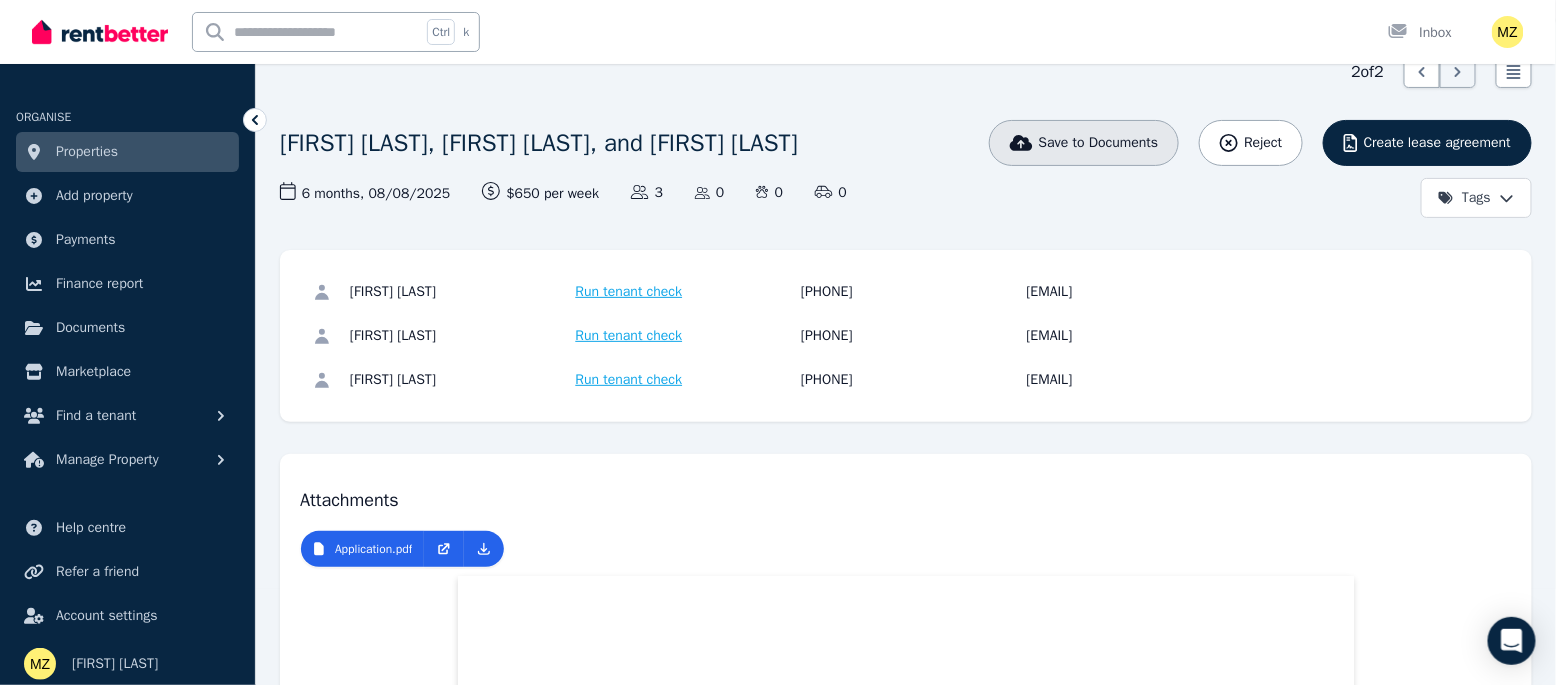 scroll, scrollTop: 45, scrollLeft: 0, axis: vertical 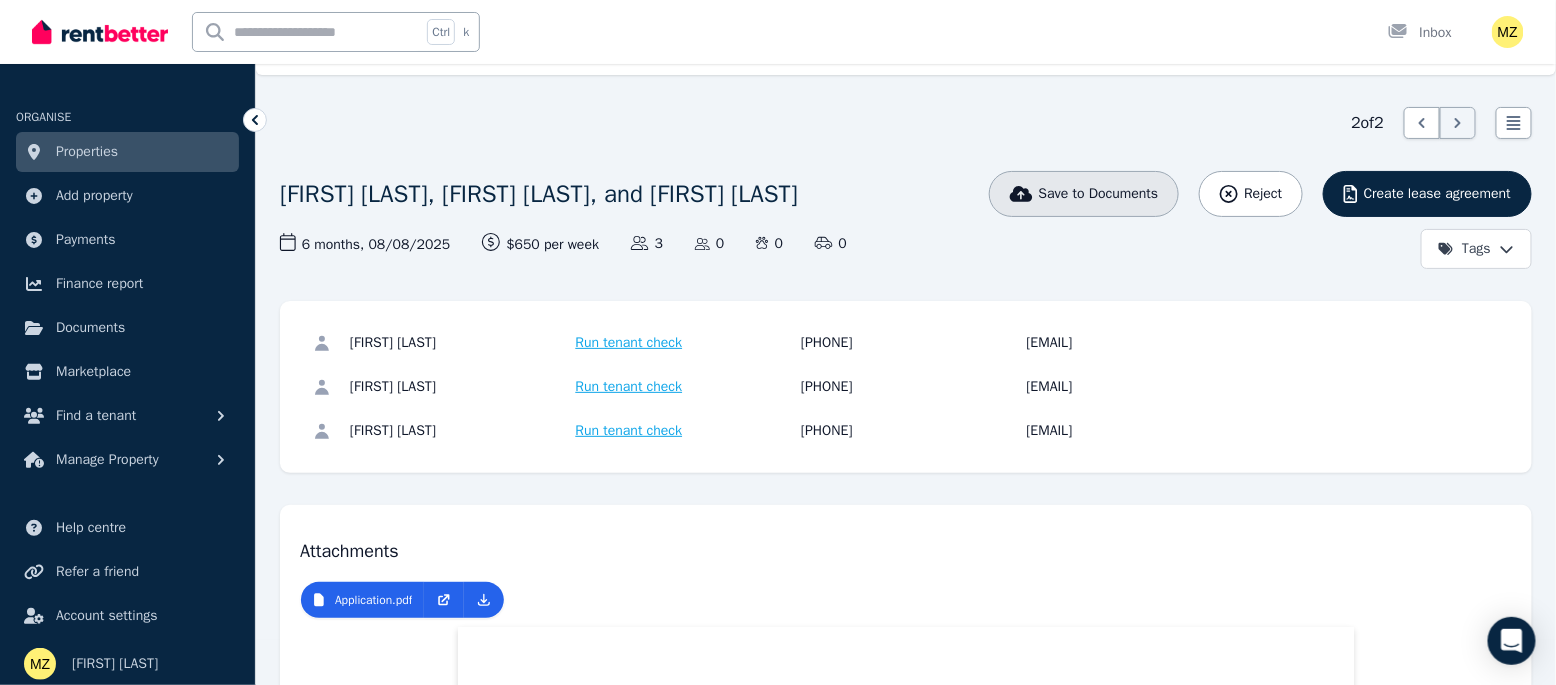 click on "Save to Documents" at bounding box center [1099, 194] 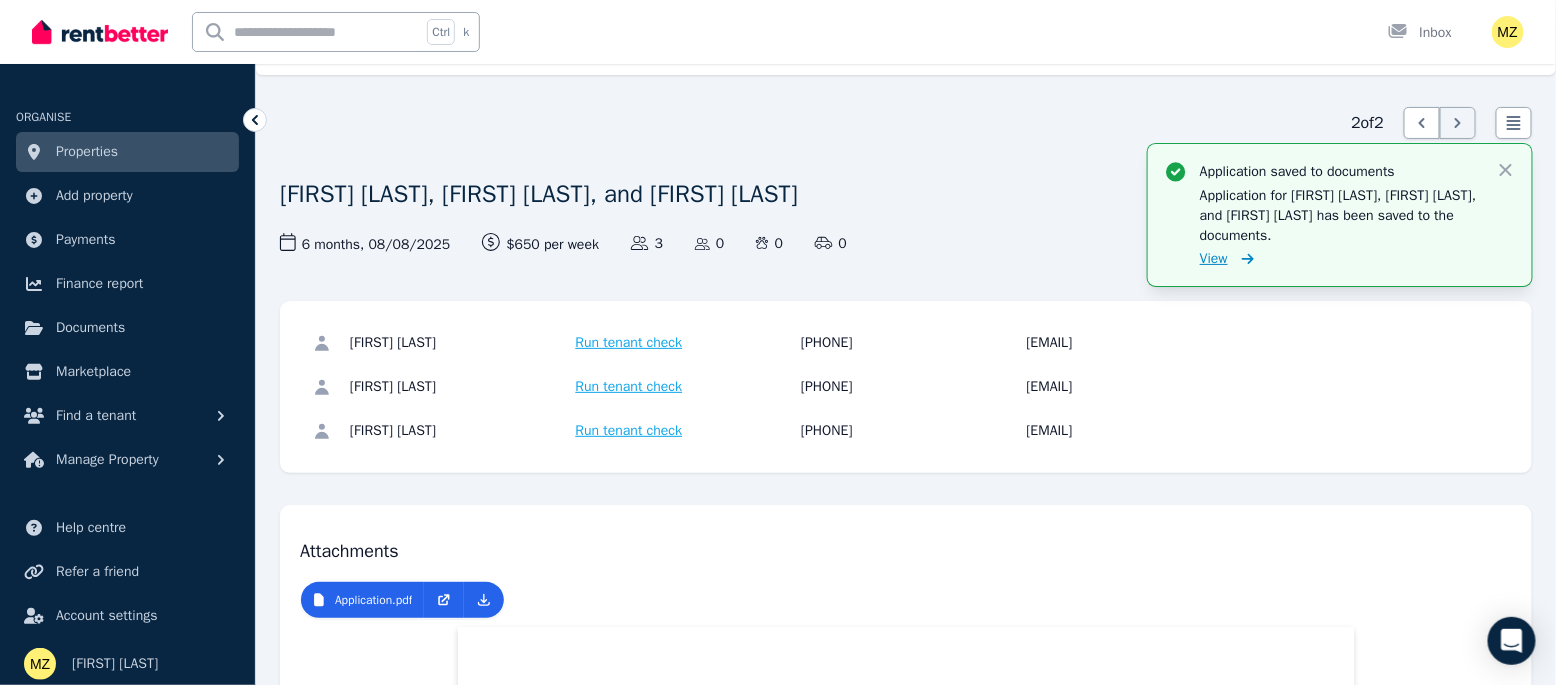 click on "View" at bounding box center (1214, 259) 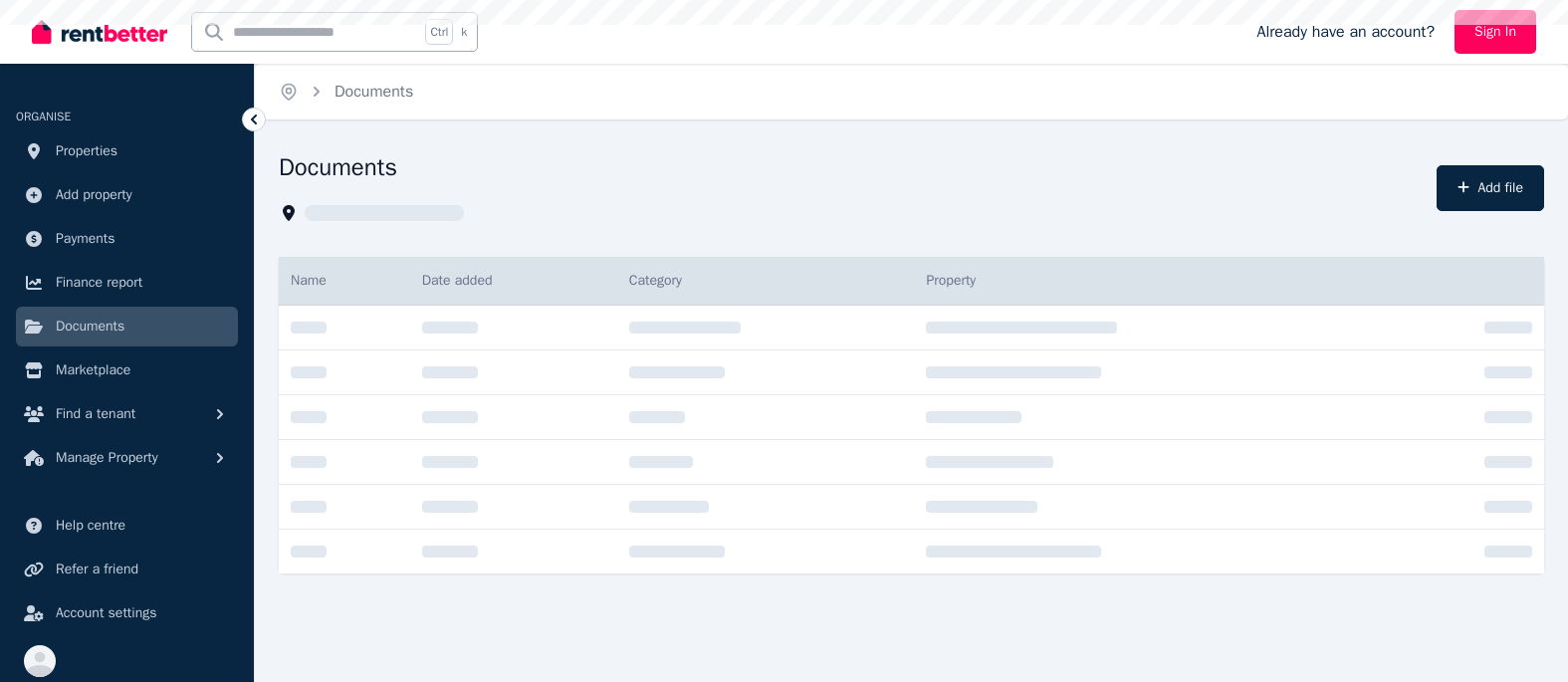 scroll, scrollTop: 0, scrollLeft: 0, axis: both 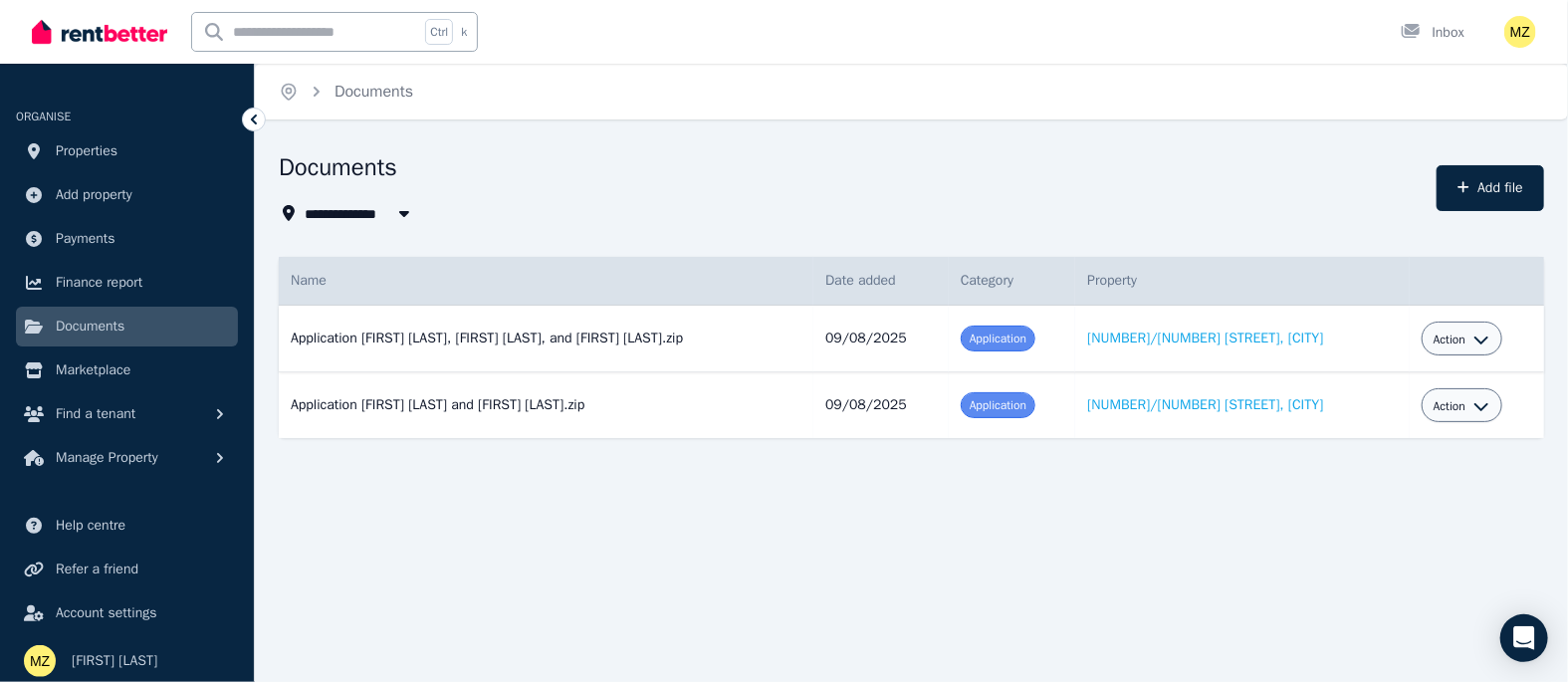 click on "Action" at bounding box center (1450, 340) 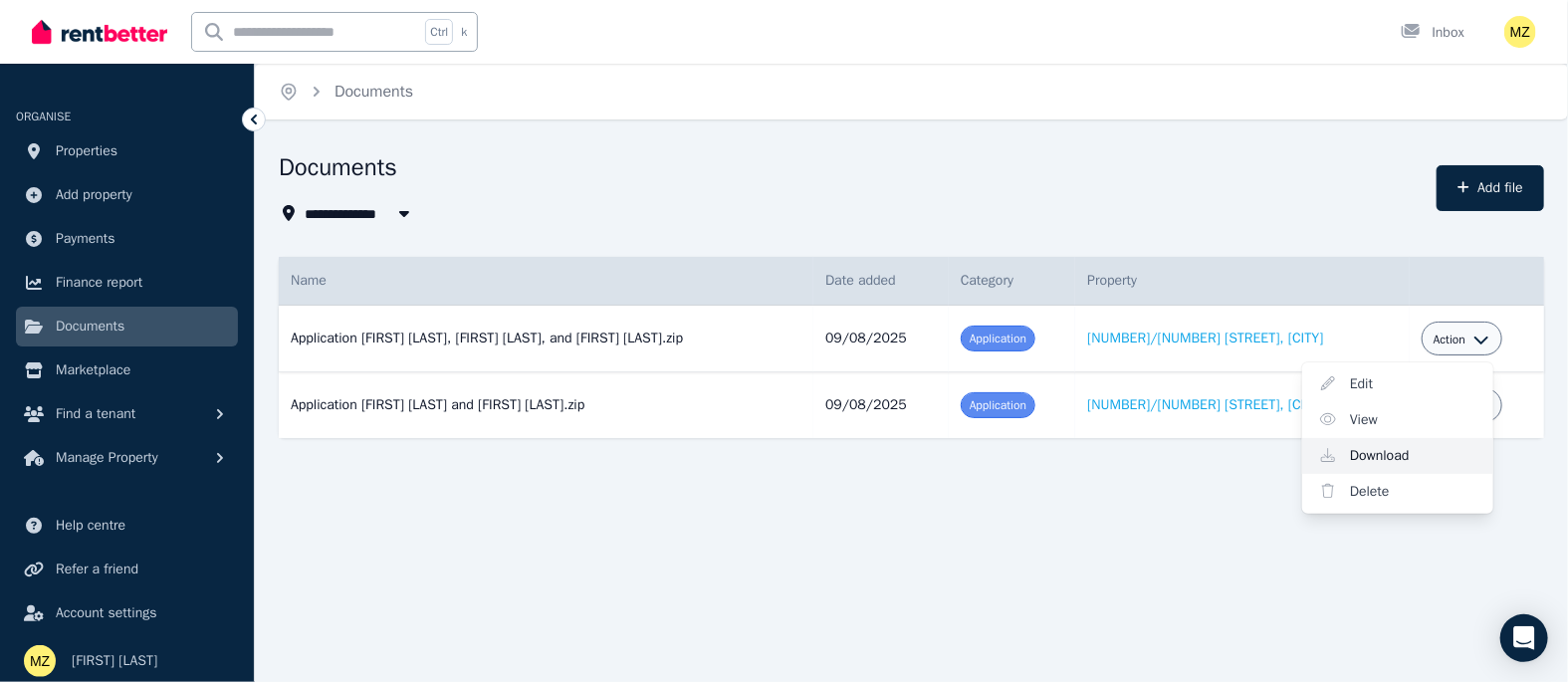 click on "Download" at bounding box center [1398, 456] 